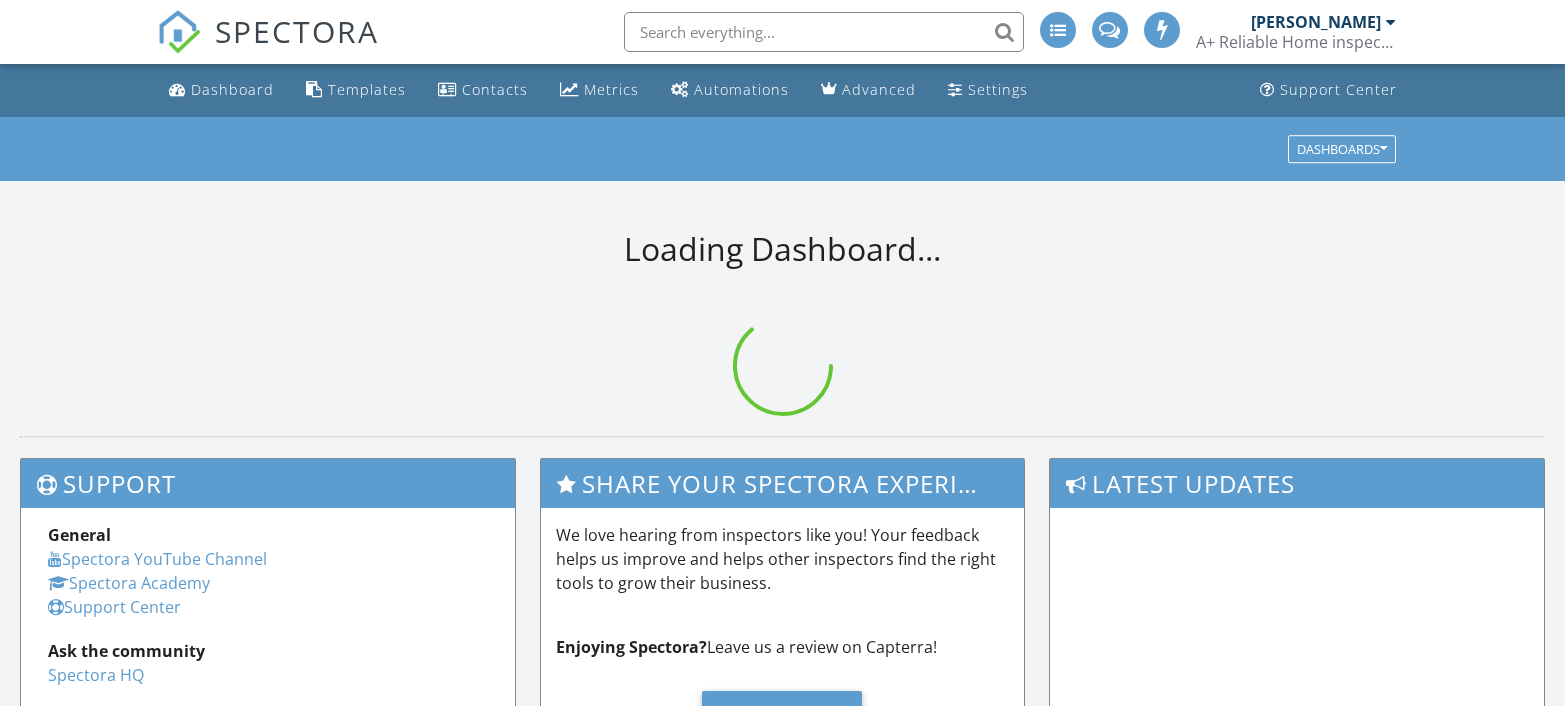 scroll, scrollTop: 0, scrollLeft: 0, axis: both 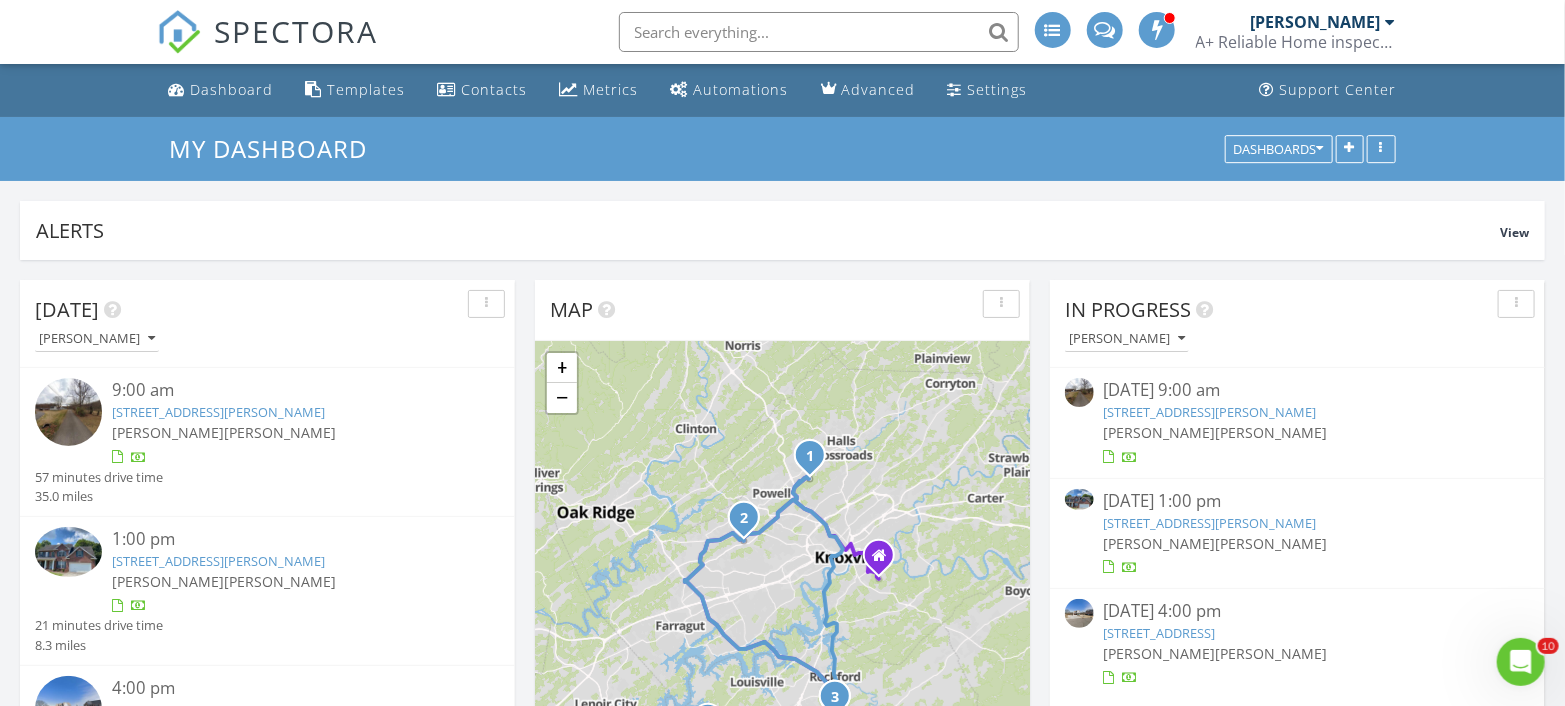 click on "3323 Miller Creek Rd, Knoxville, TN 37931" at bounding box center (218, 561) 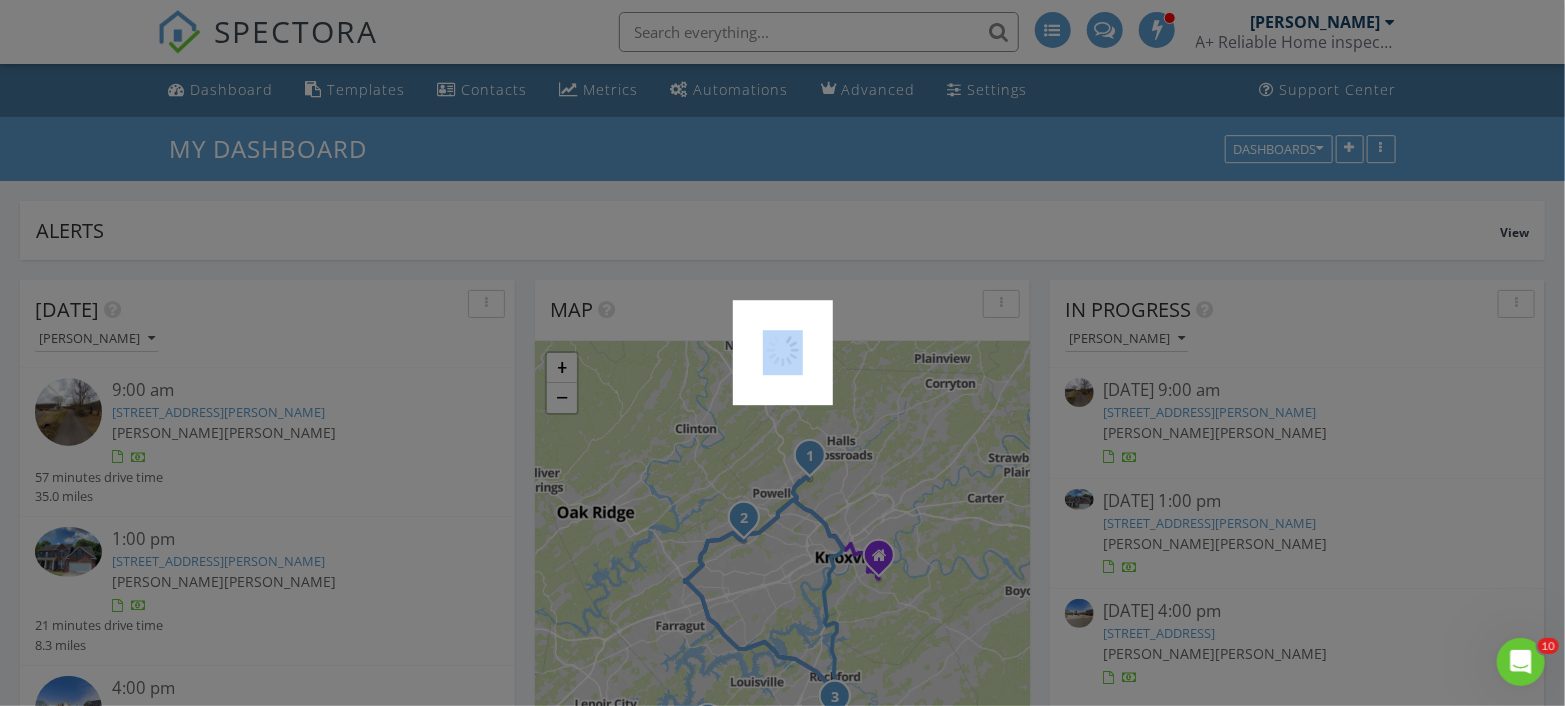 click at bounding box center [782, 353] 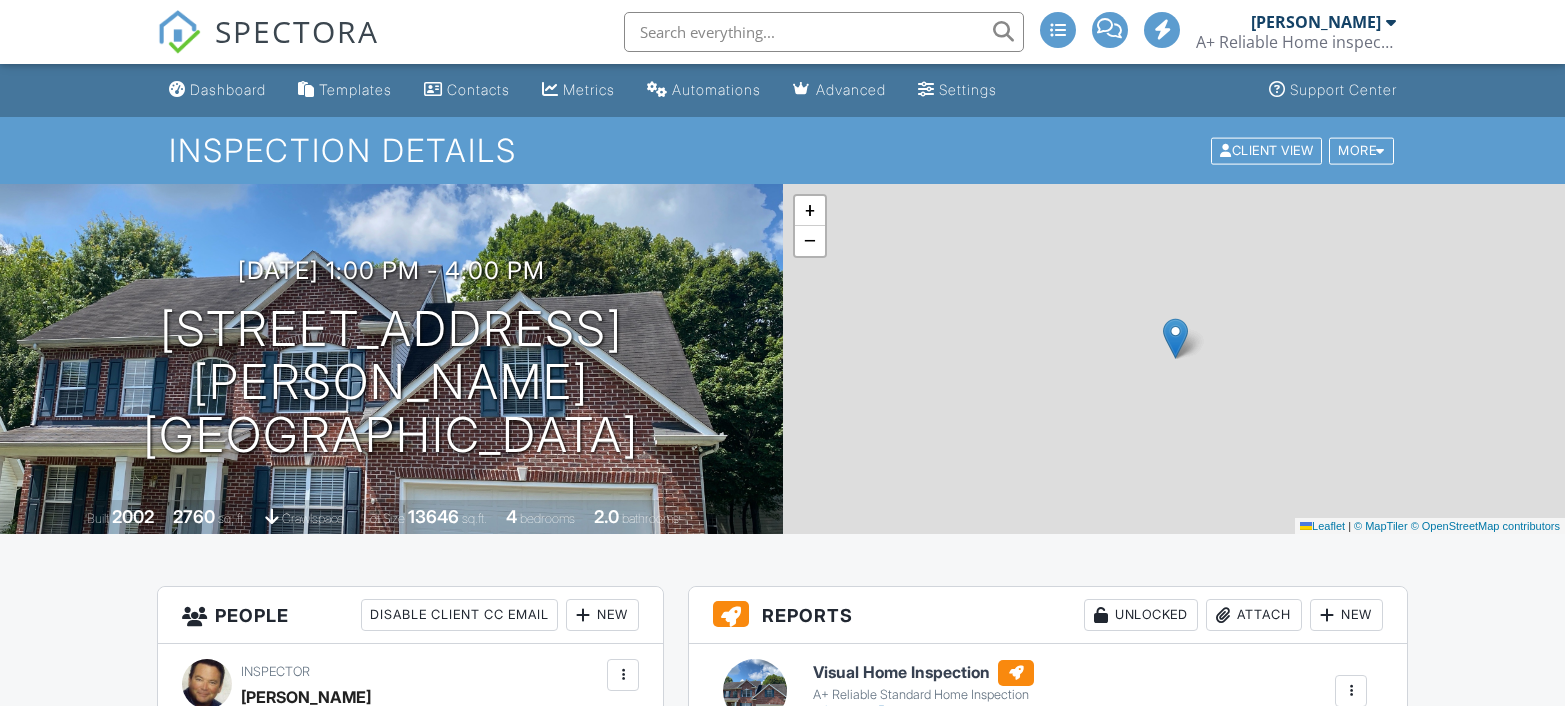 scroll, scrollTop: 0, scrollLeft: 0, axis: both 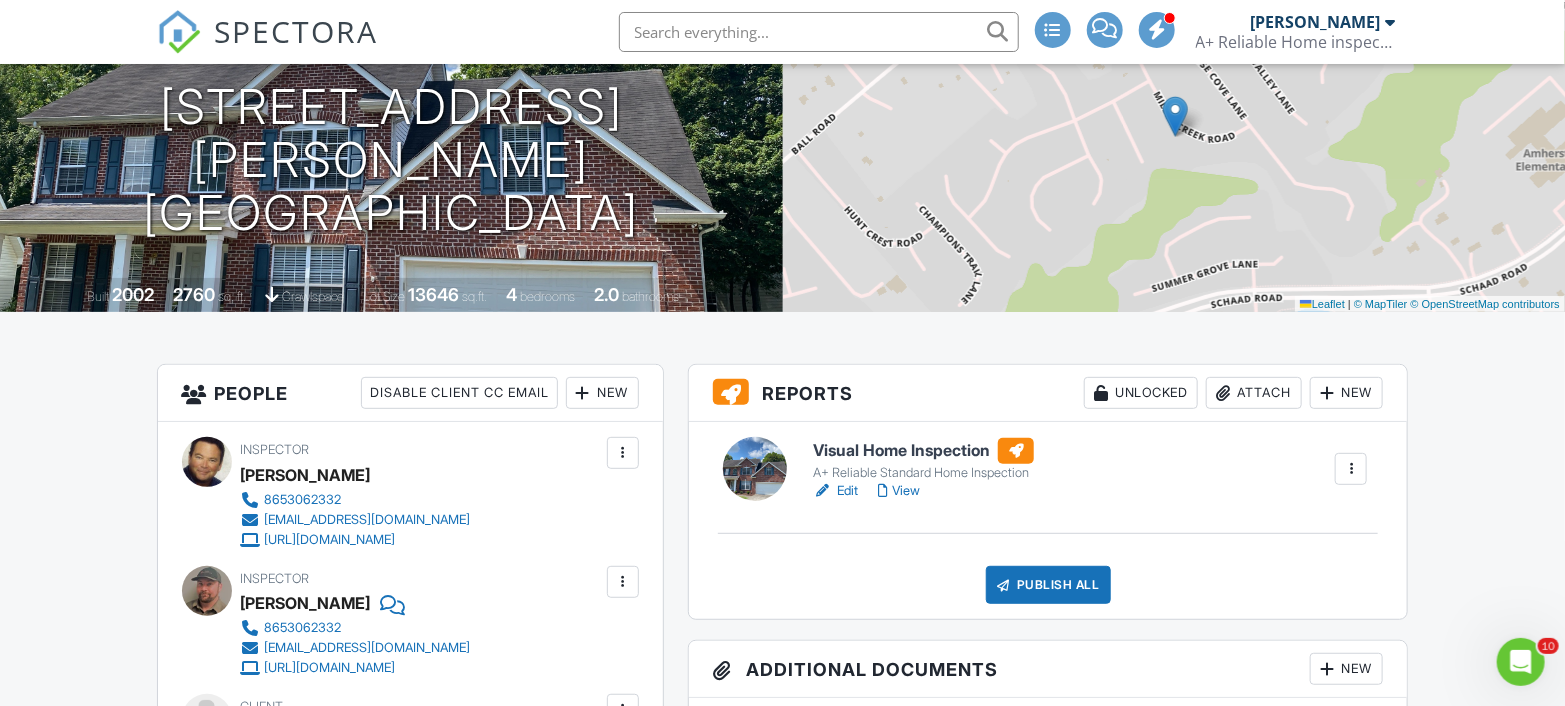 click on "View" at bounding box center [899, 491] 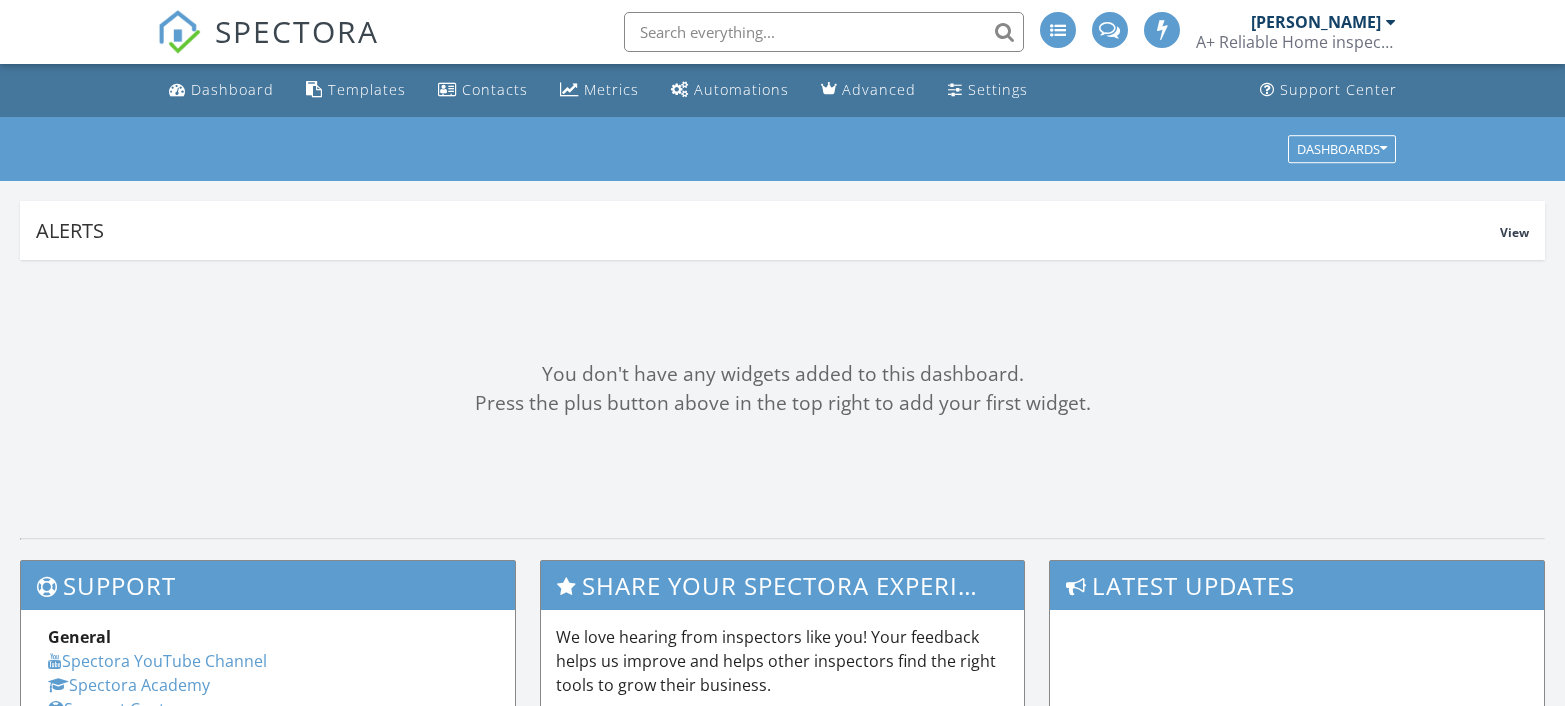 scroll, scrollTop: 0, scrollLeft: 0, axis: both 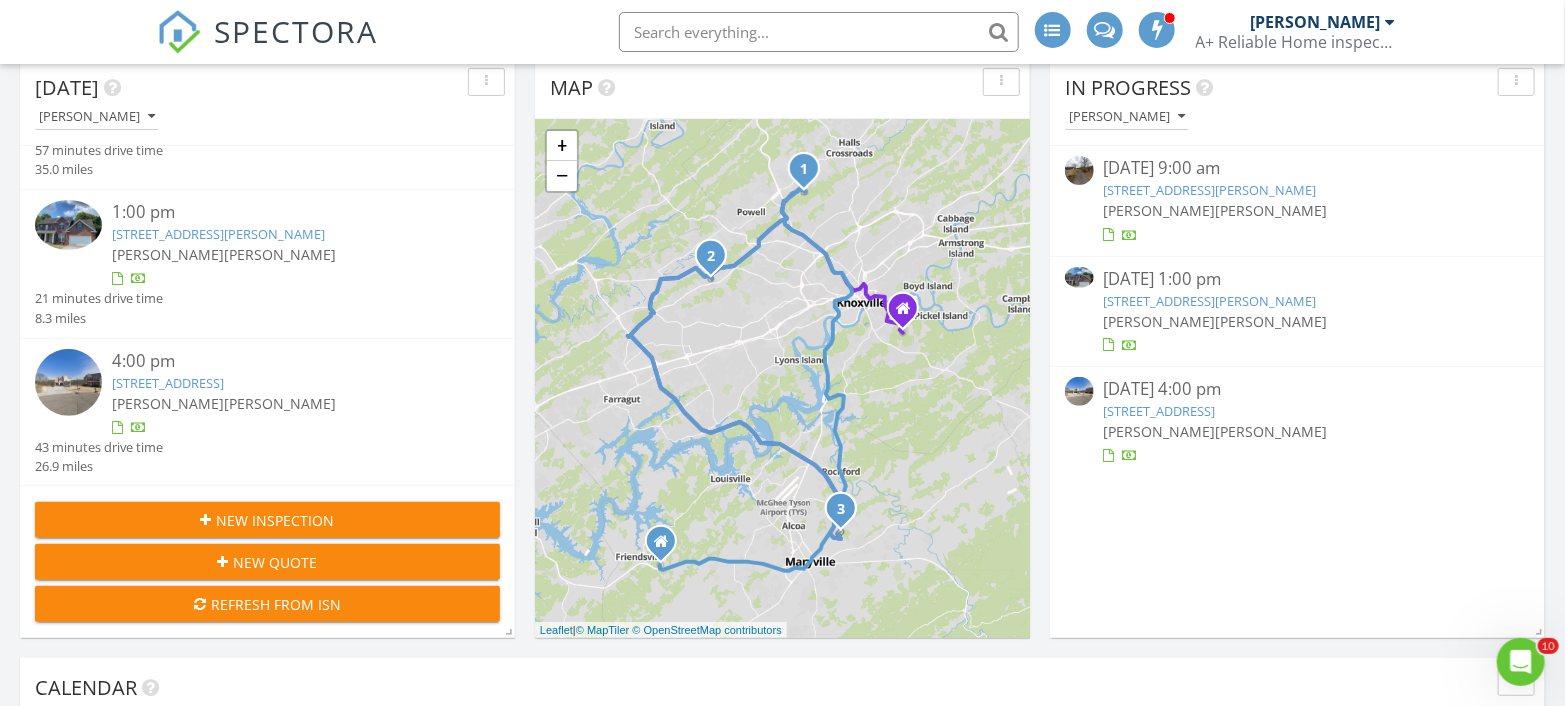 click on "[PERSON_NAME]" at bounding box center [280, 403] 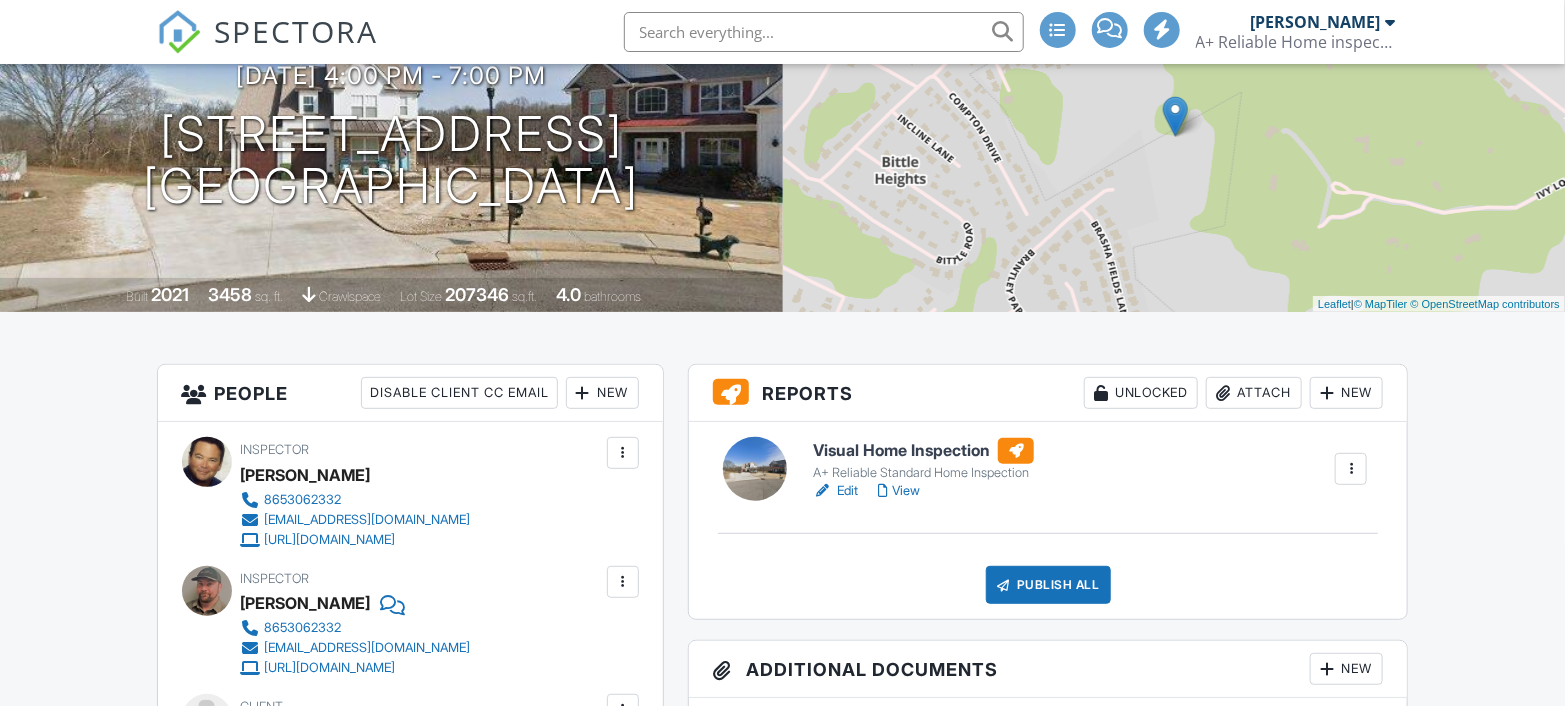 scroll, scrollTop: 222, scrollLeft: 0, axis: vertical 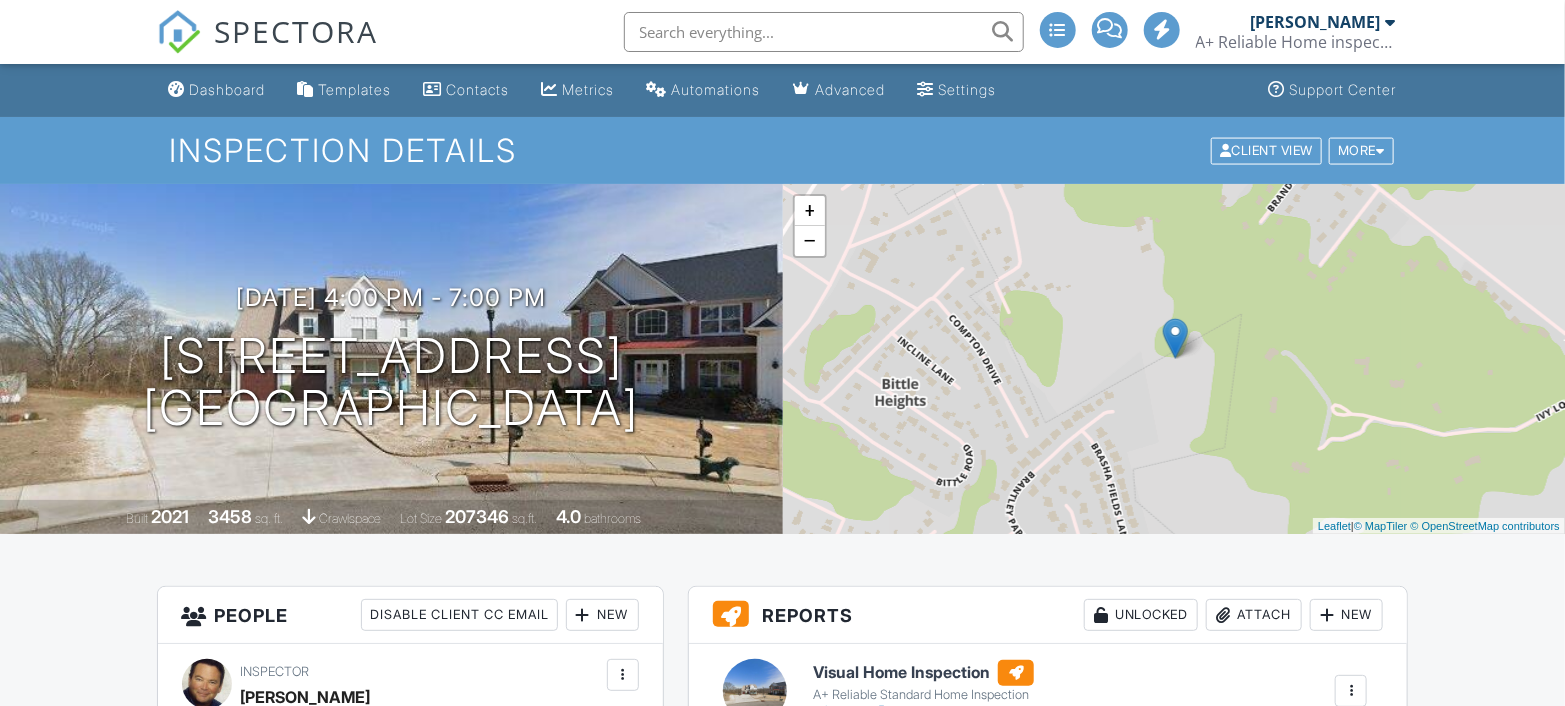 click on "Dashboard" at bounding box center (228, 89) 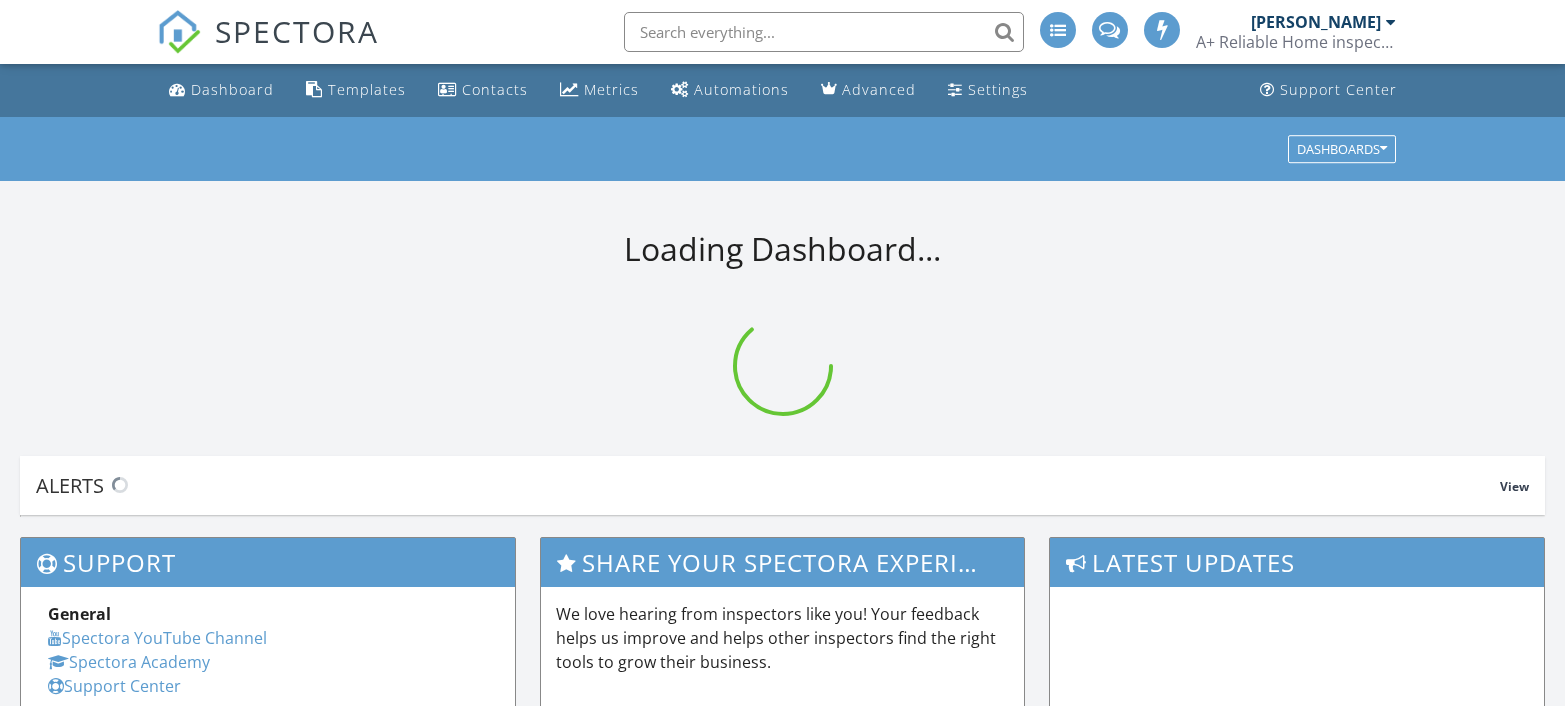 scroll, scrollTop: 0, scrollLeft: 0, axis: both 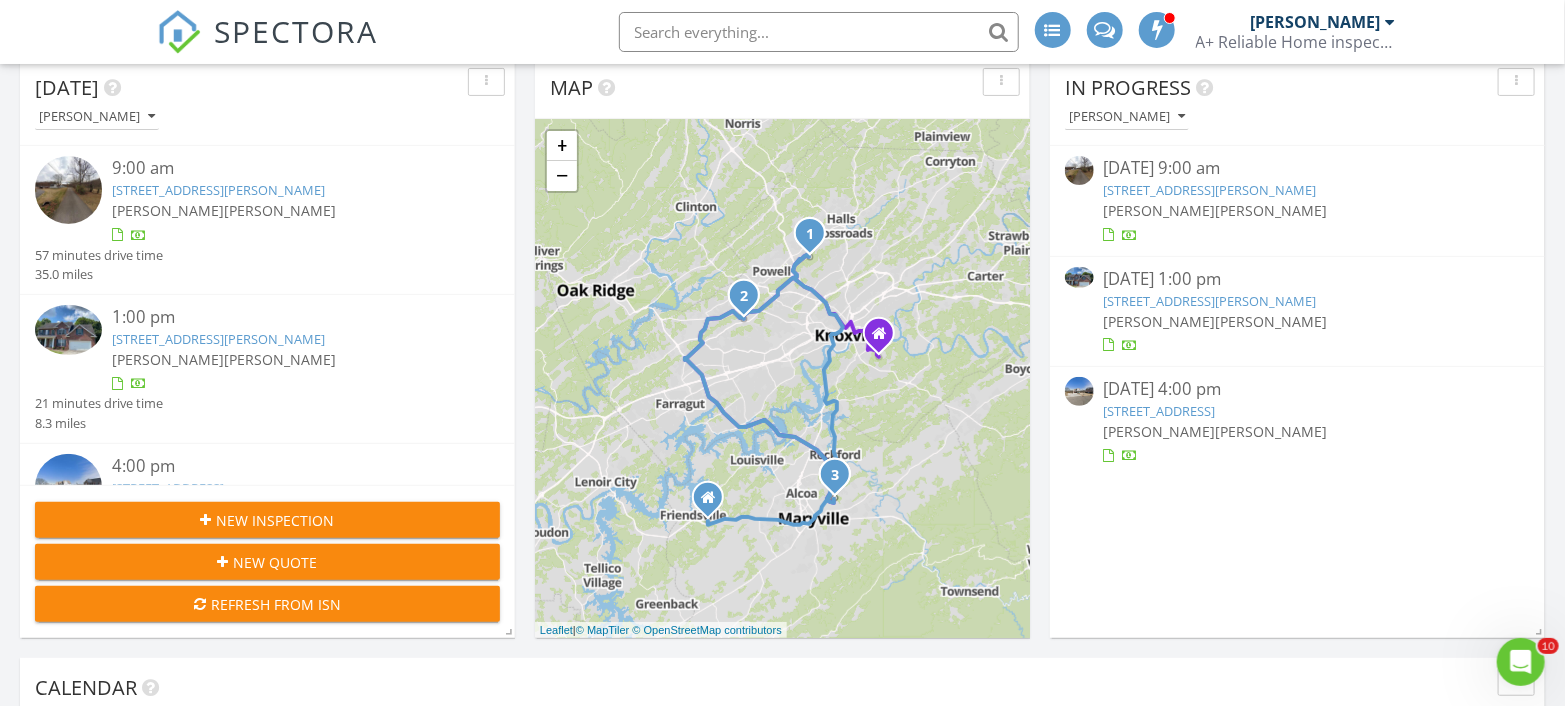 click on "[STREET_ADDRESS][PERSON_NAME]" at bounding box center [218, 339] 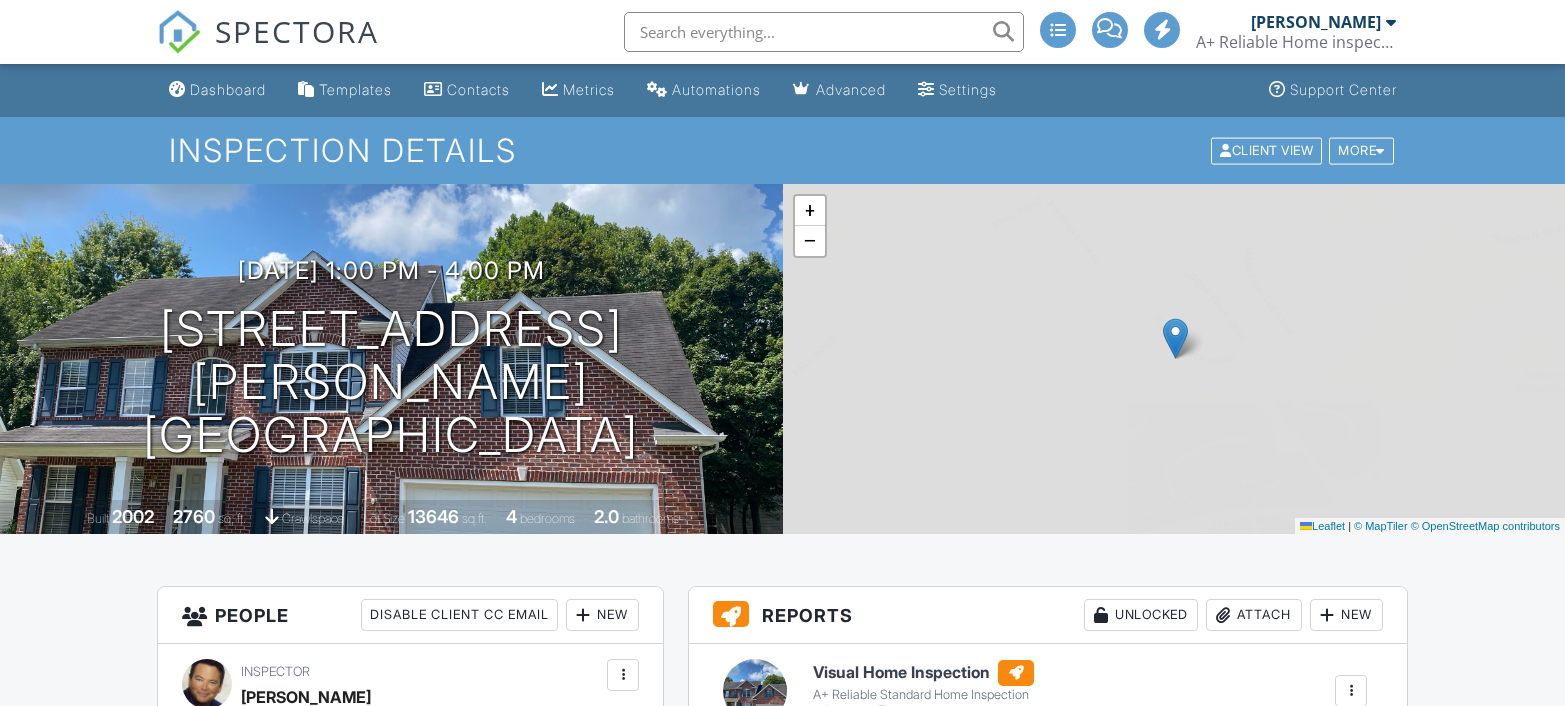 scroll, scrollTop: 0, scrollLeft: 0, axis: both 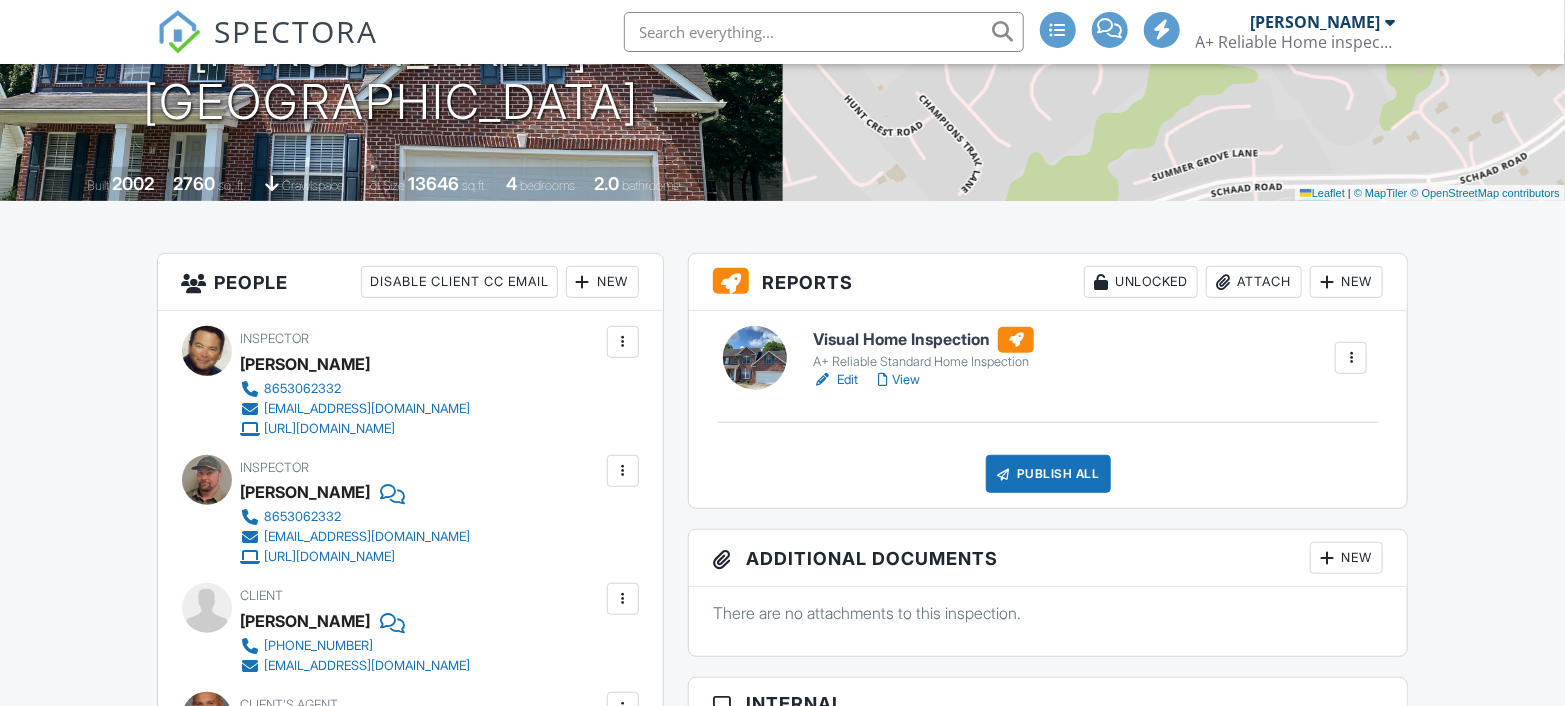 click on "View" at bounding box center [899, 380] 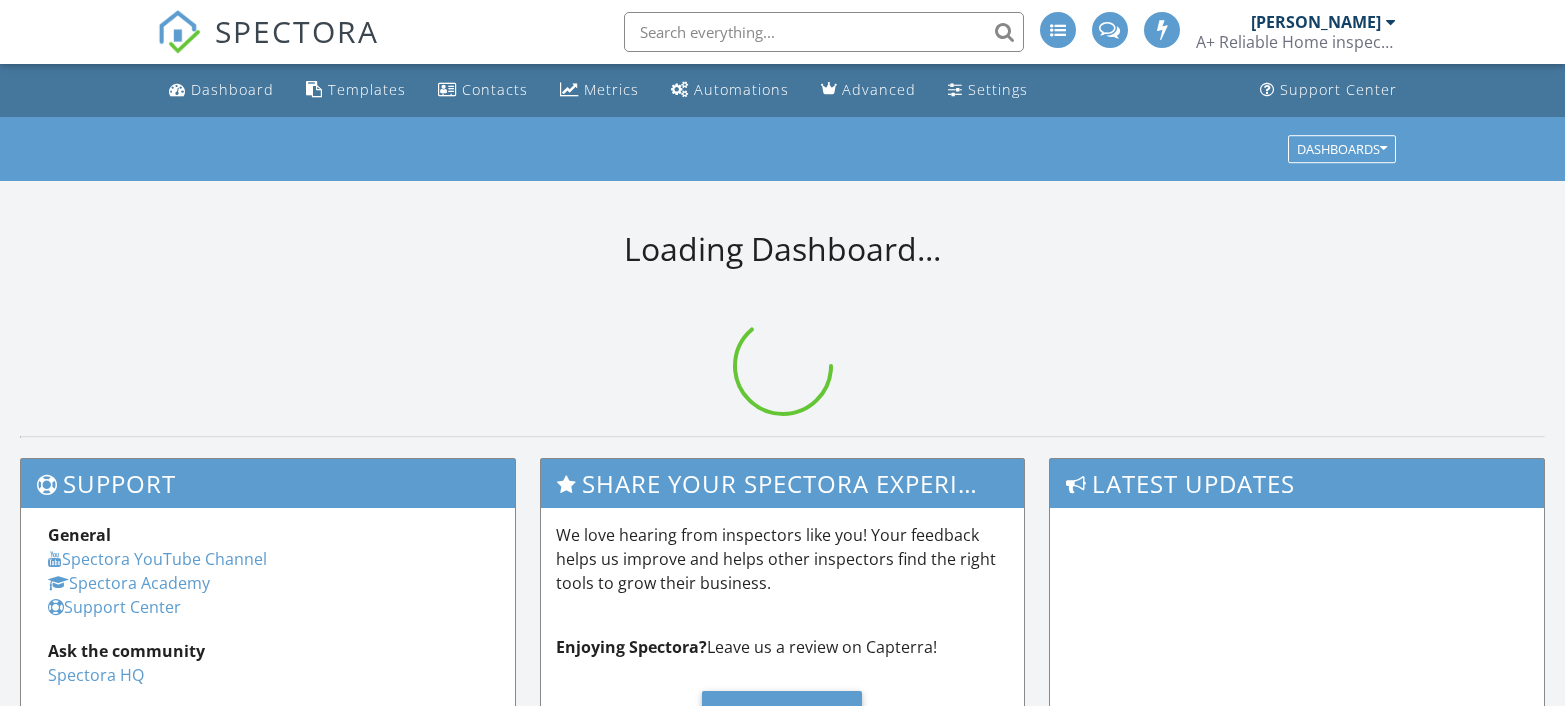 scroll, scrollTop: 0, scrollLeft: 0, axis: both 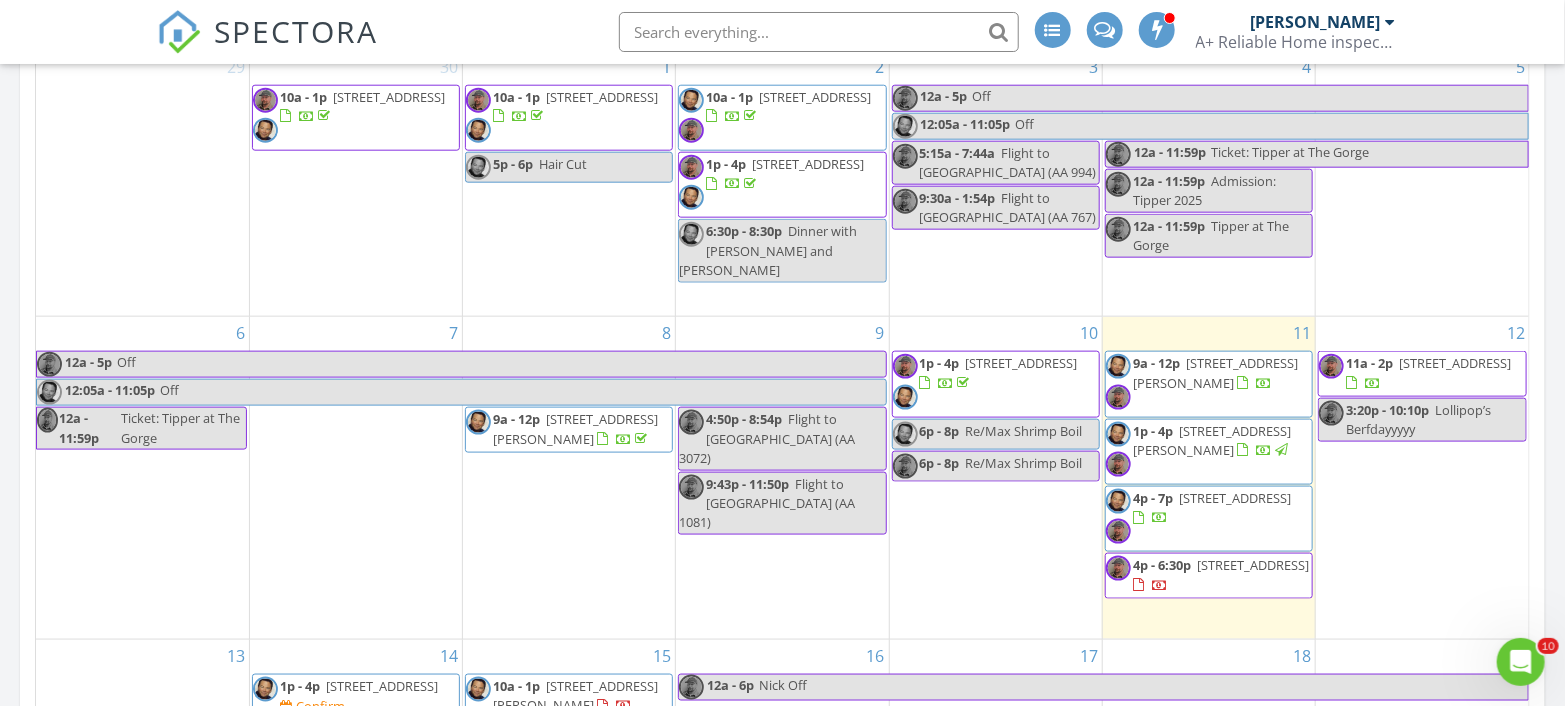click on "[STREET_ADDRESS][PERSON_NAME]" at bounding box center (1212, 440) 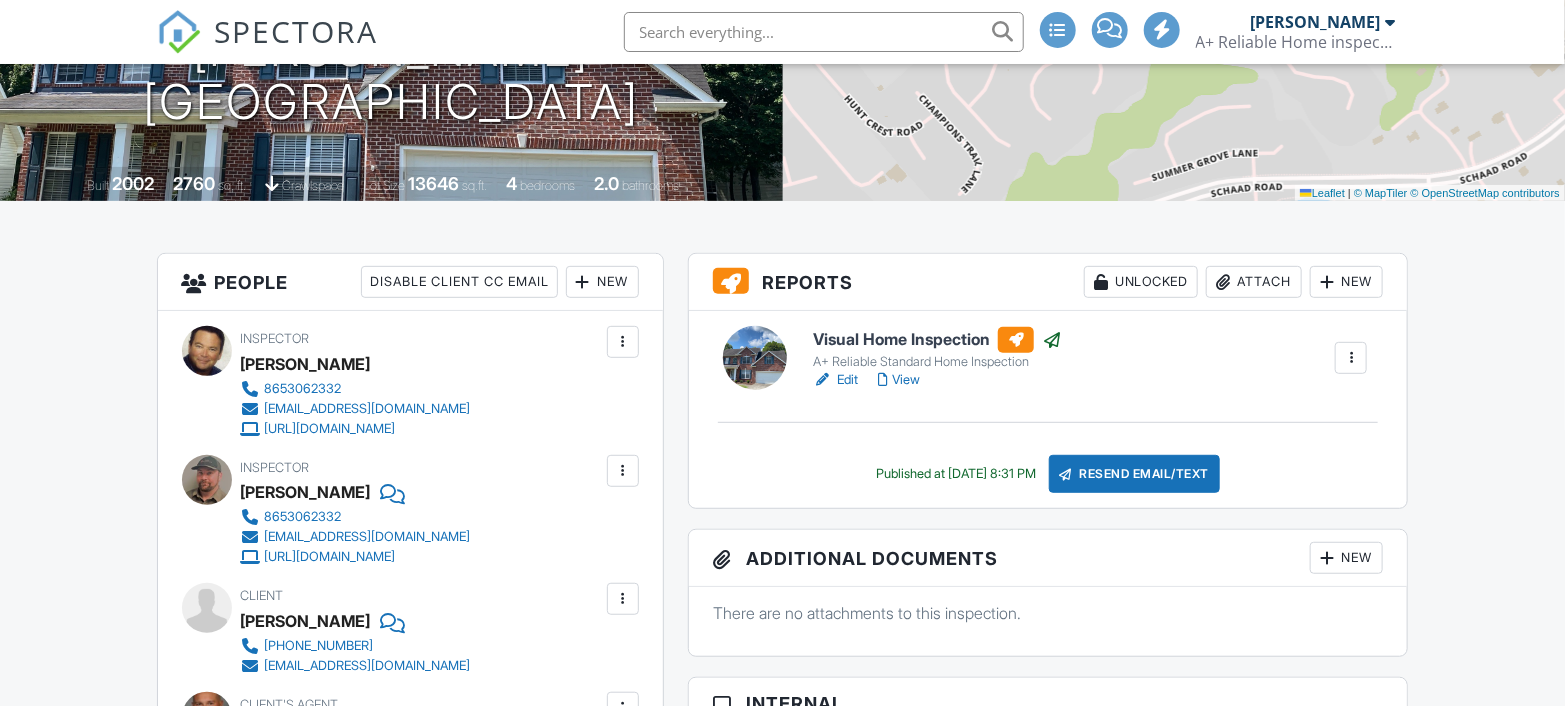 scroll, scrollTop: 0, scrollLeft: 0, axis: both 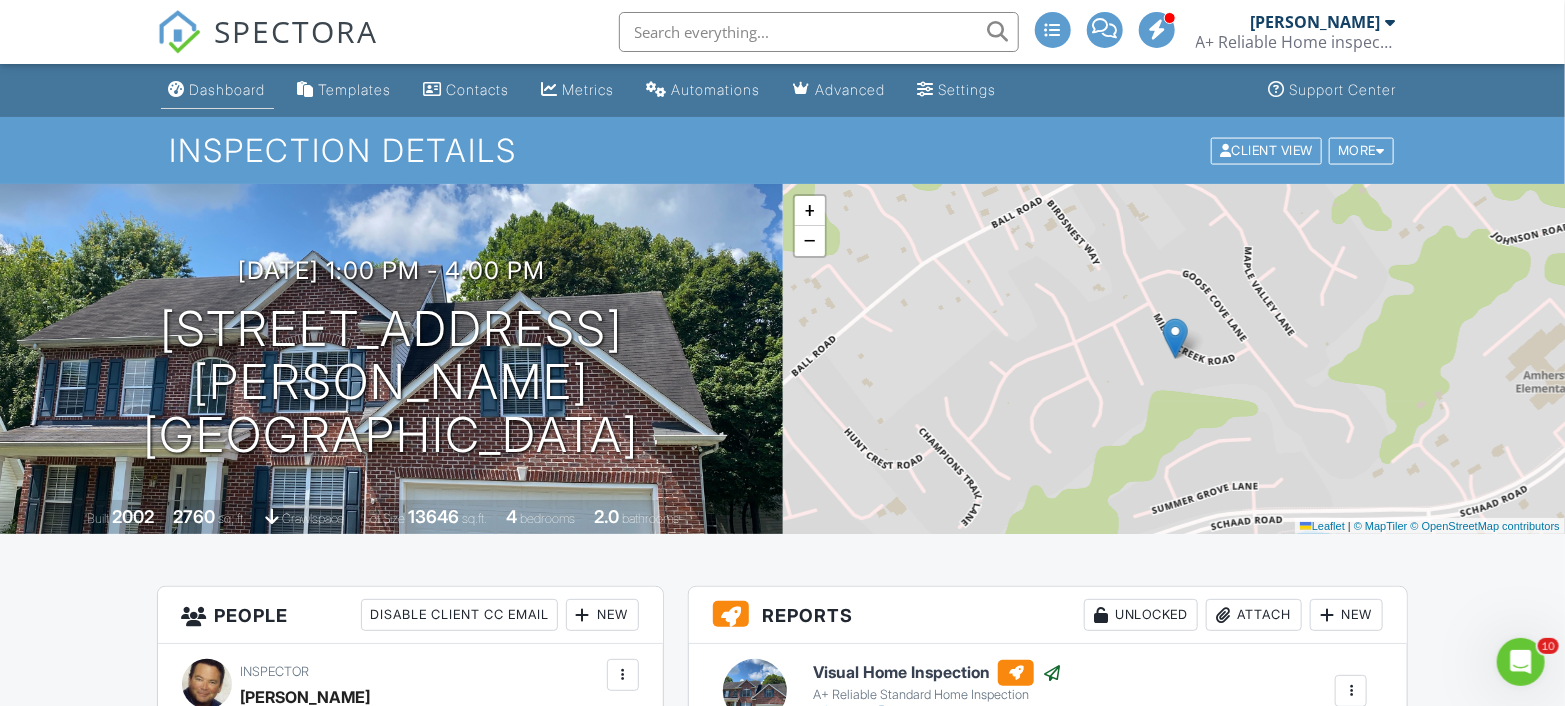 click on "Dashboard" at bounding box center (217, 90) 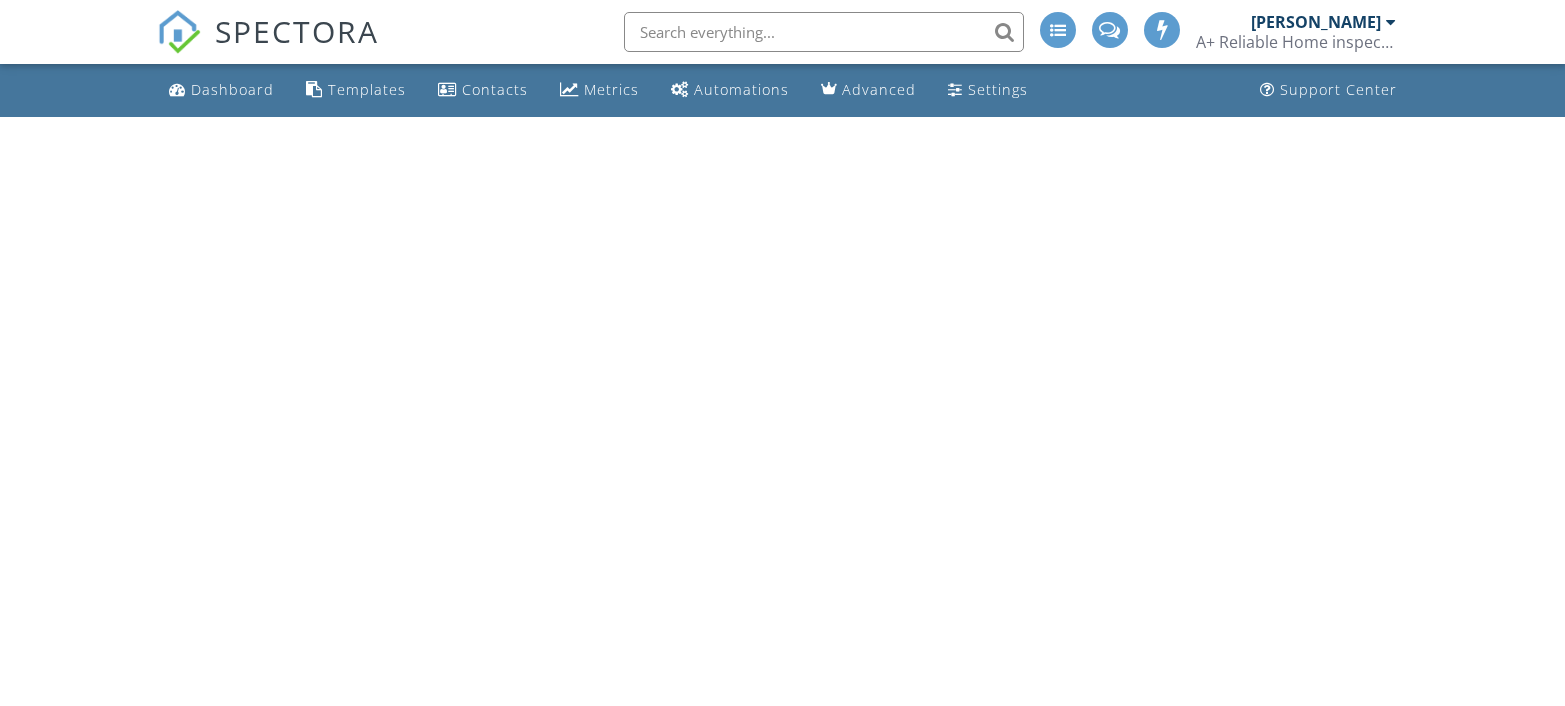 scroll, scrollTop: 0, scrollLeft: 0, axis: both 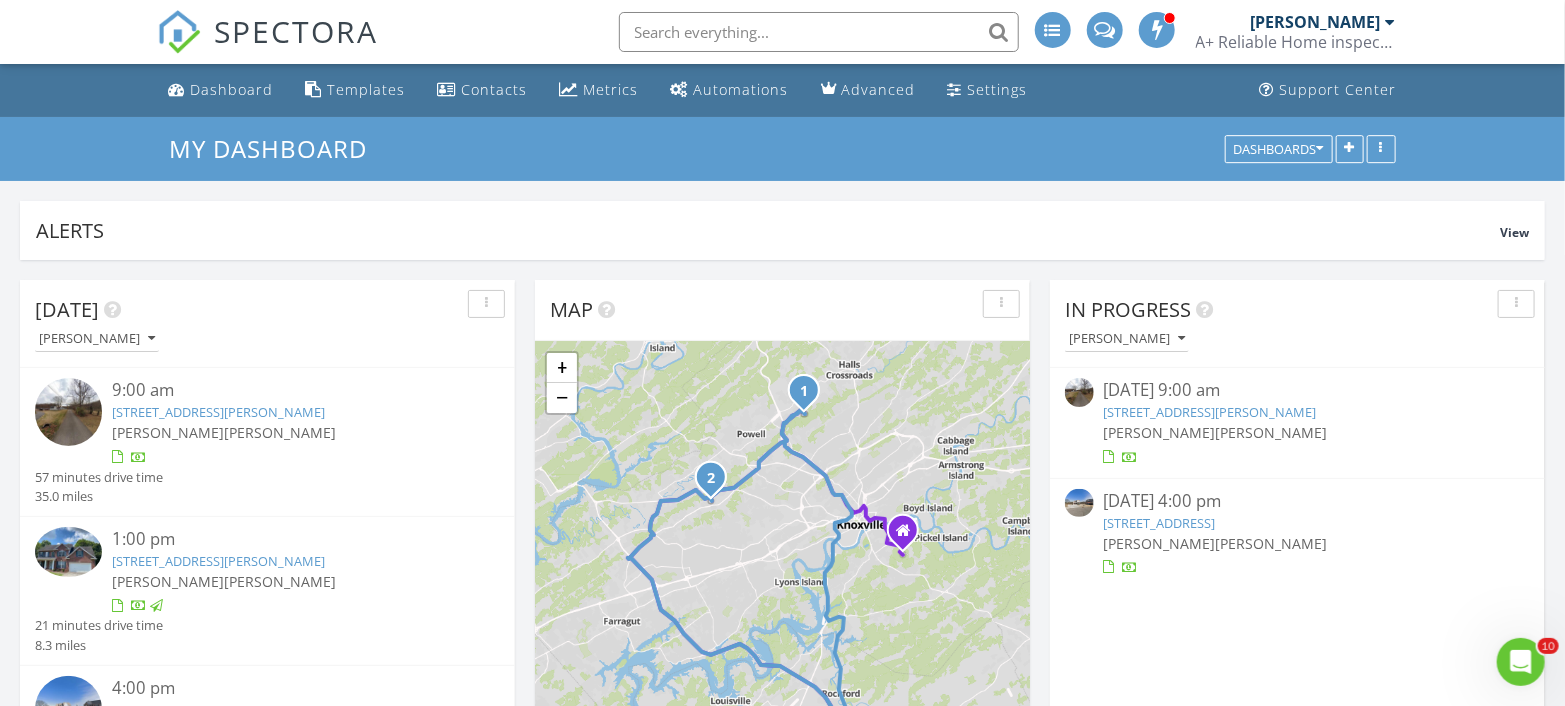 click on "7021 Hurst ln , Knoxville, TN 37918" at bounding box center [1210, 412] 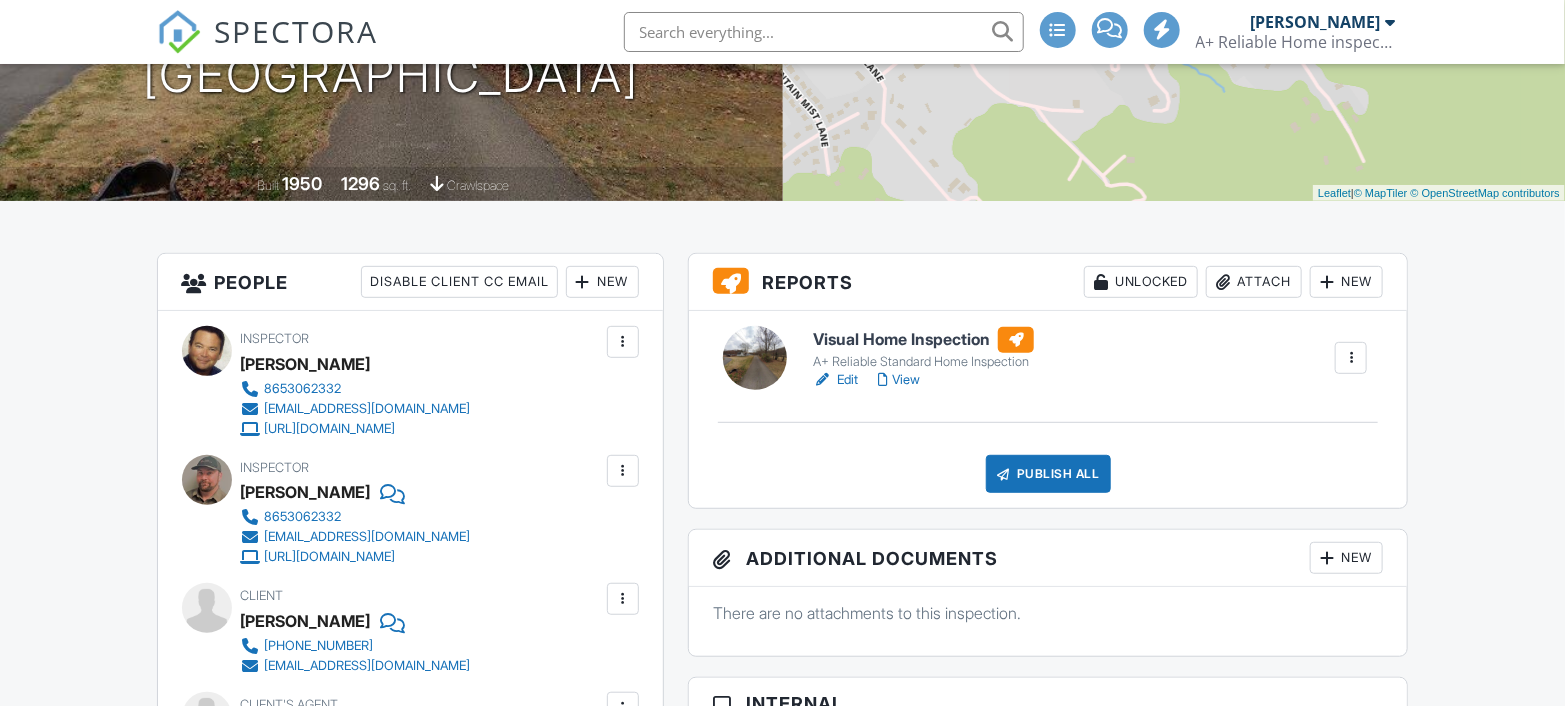 scroll, scrollTop: 0, scrollLeft: 0, axis: both 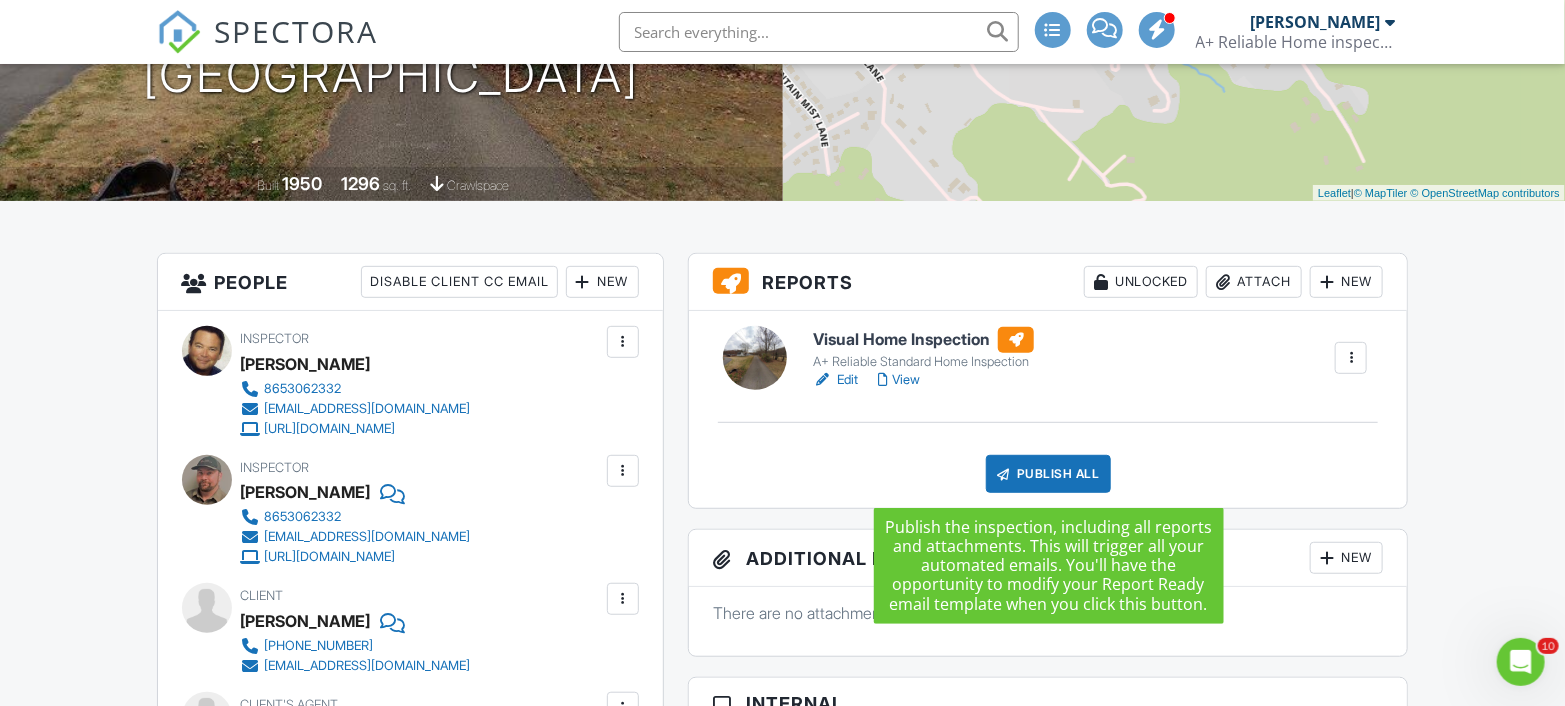click on "Publish All" at bounding box center (1048, 474) 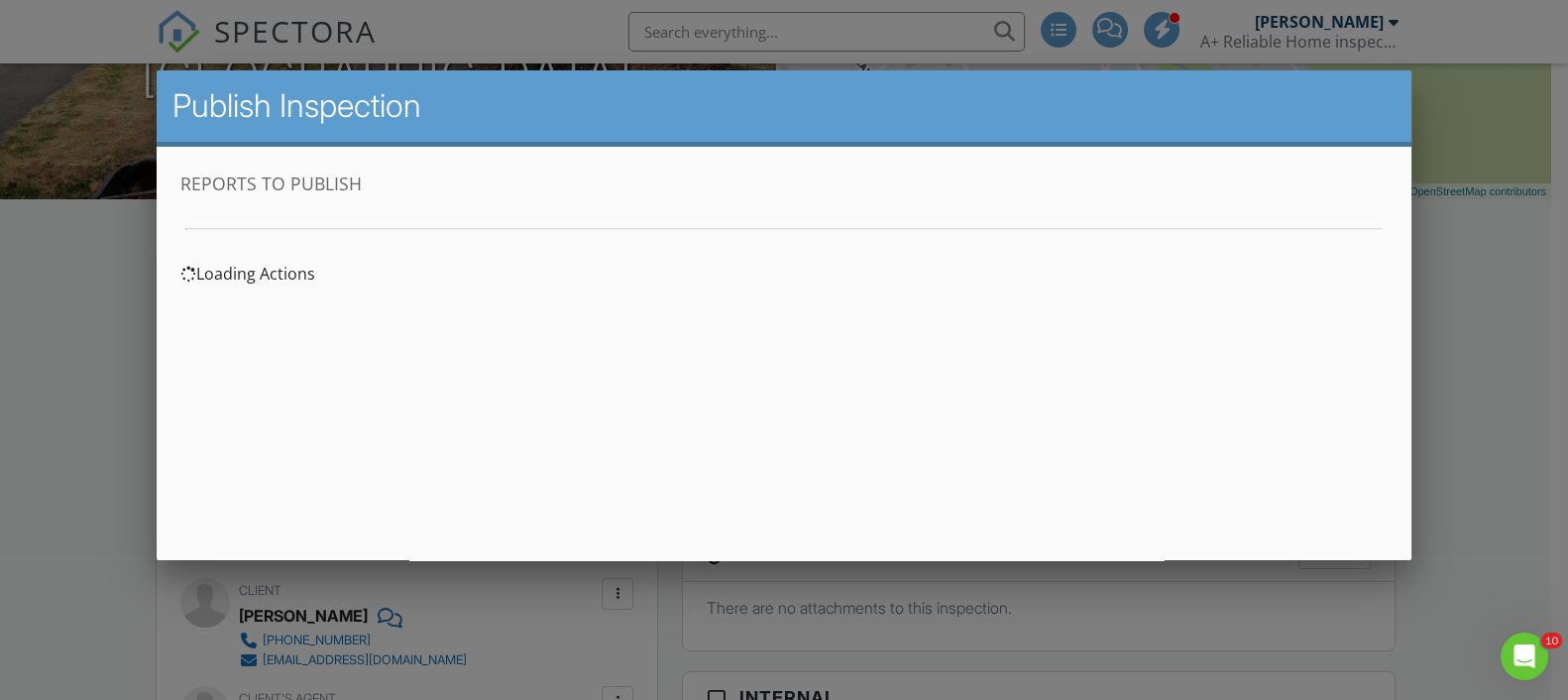 scroll, scrollTop: 0, scrollLeft: 0, axis: both 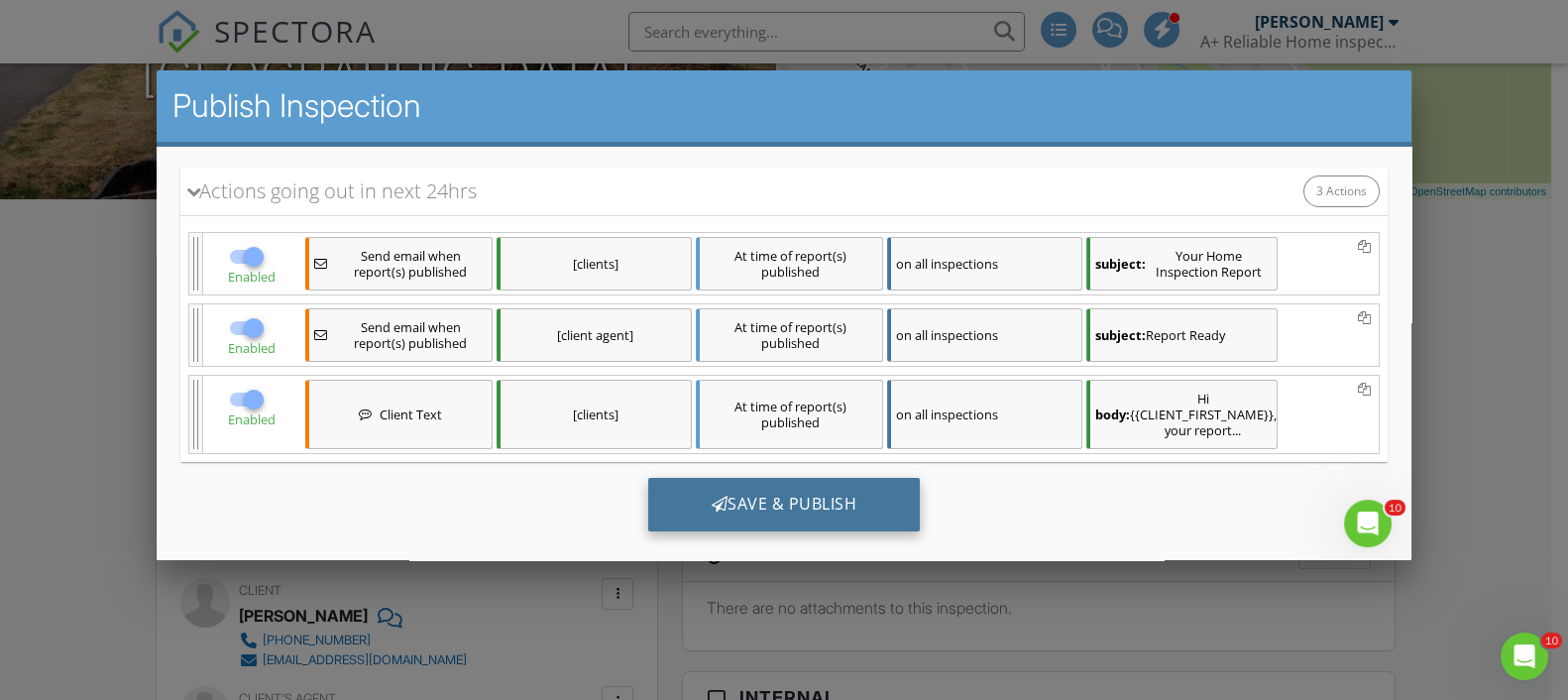 click on "Save & Publish" at bounding box center [784, 504] 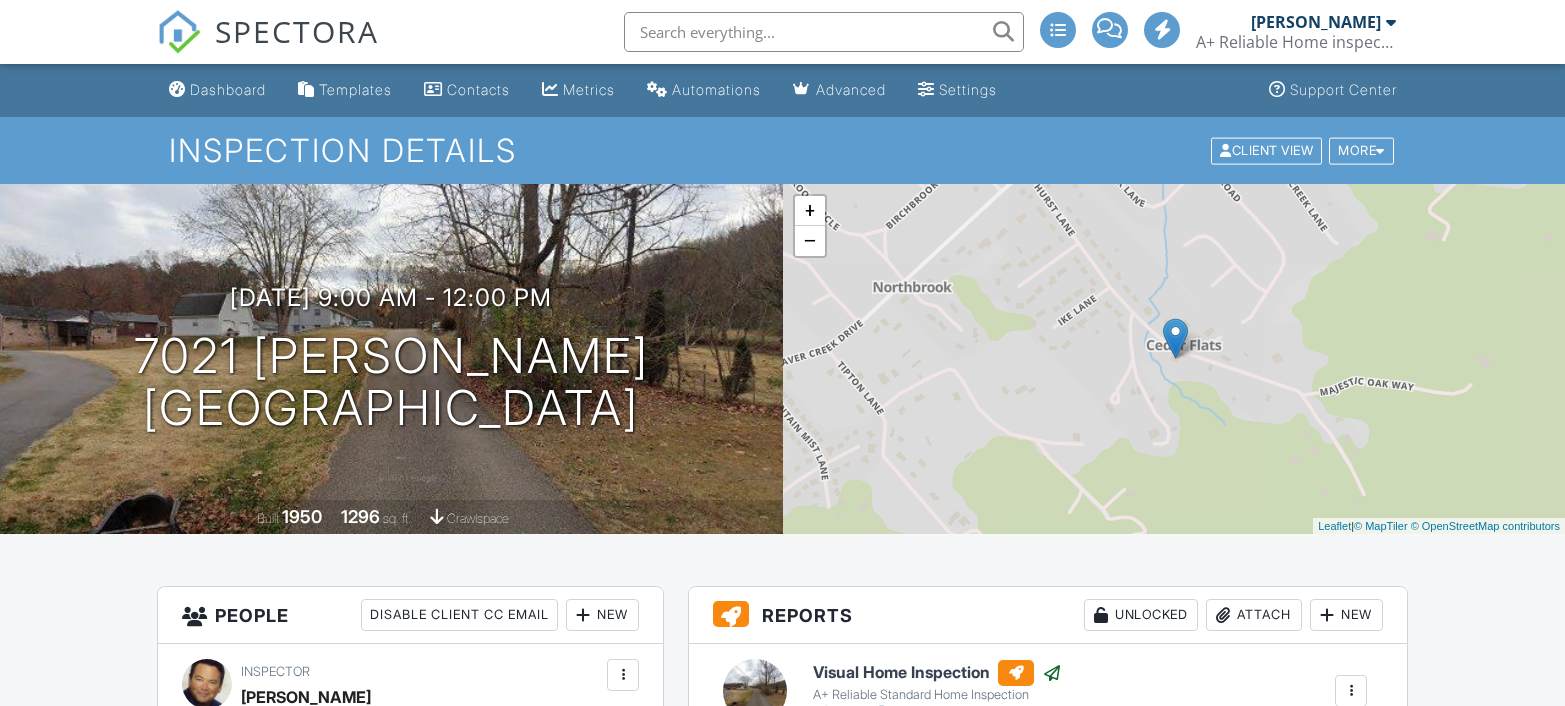 scroll, scrollTop: 0, scrollLeft: 0, axis: both 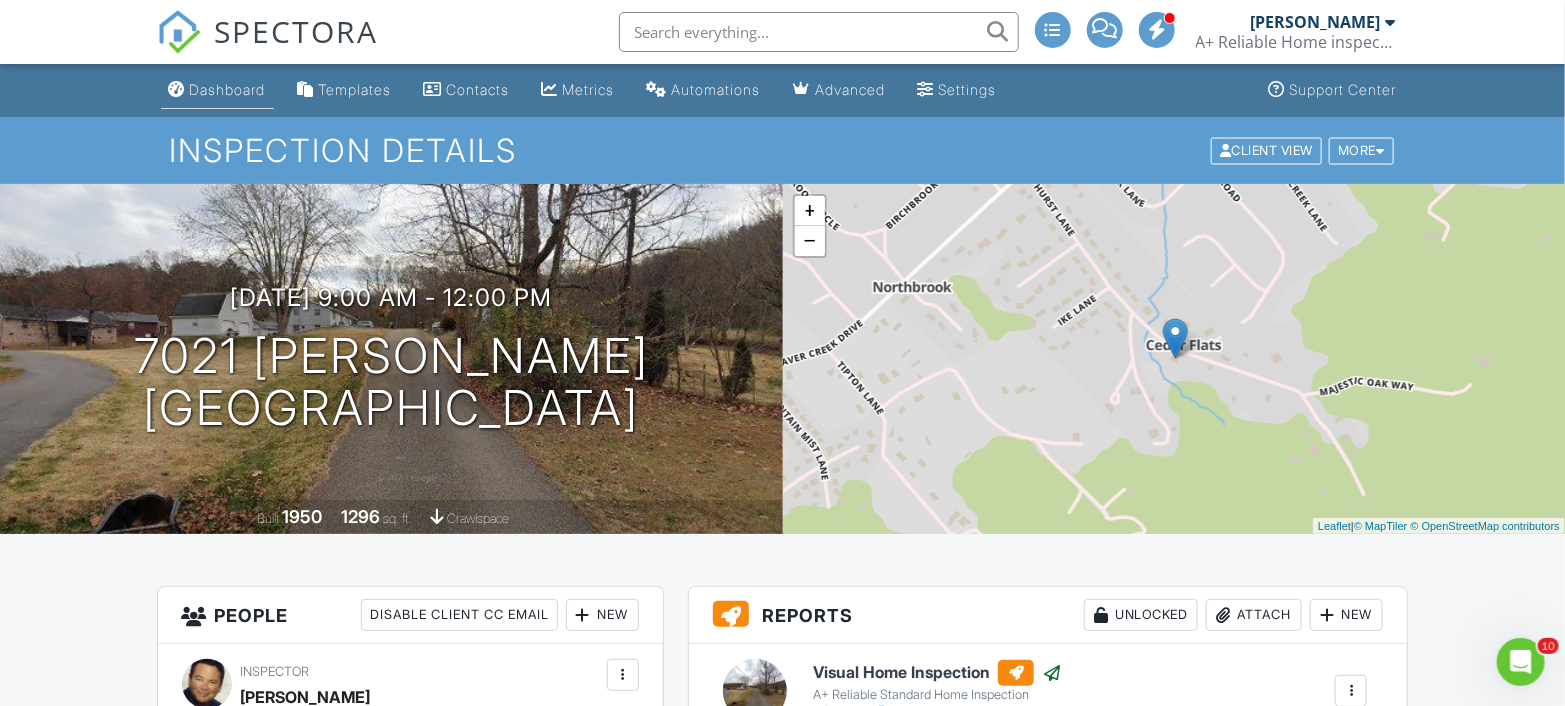 click on "Dashboard" at bounding box center [228, 89] 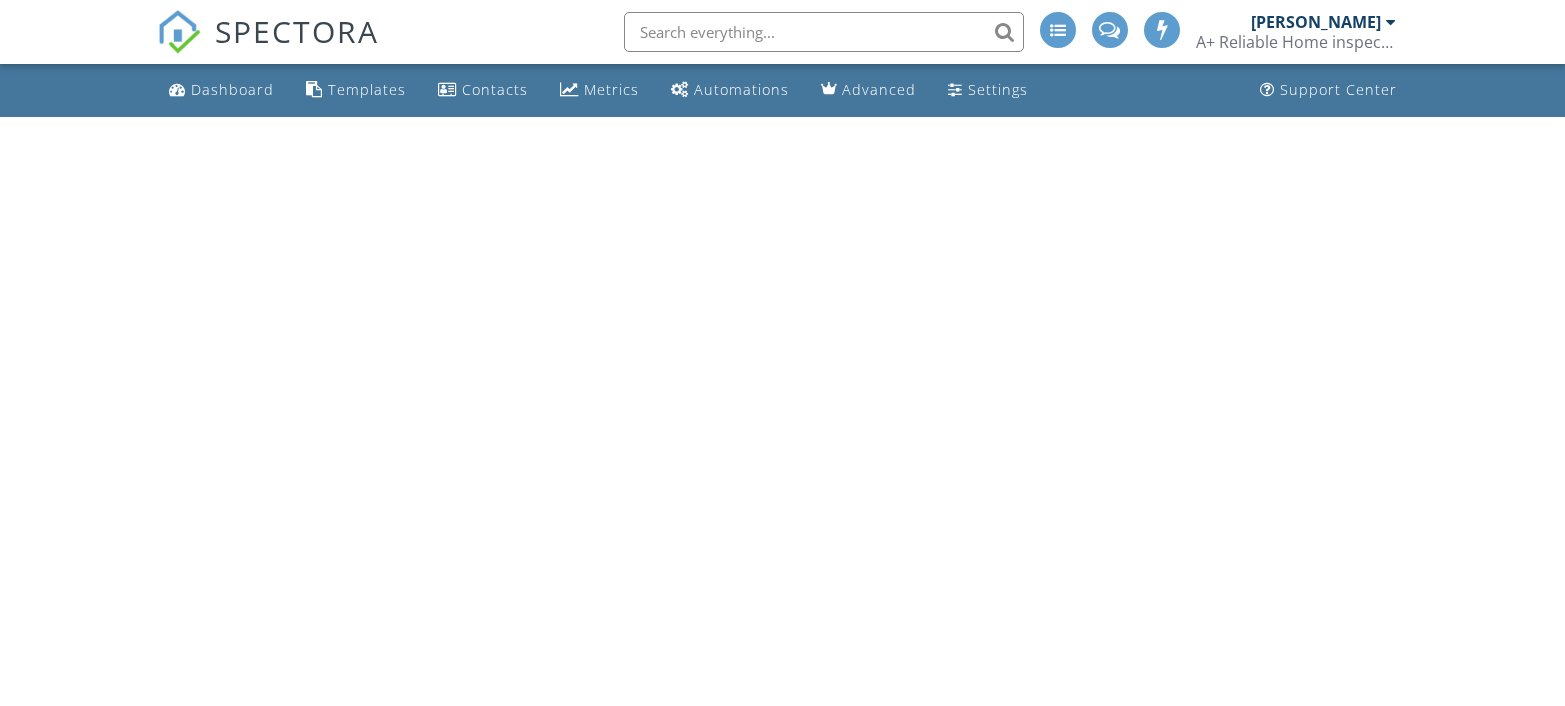 scroll, scrollTop: 0, scrollLeft: 0, axis: both 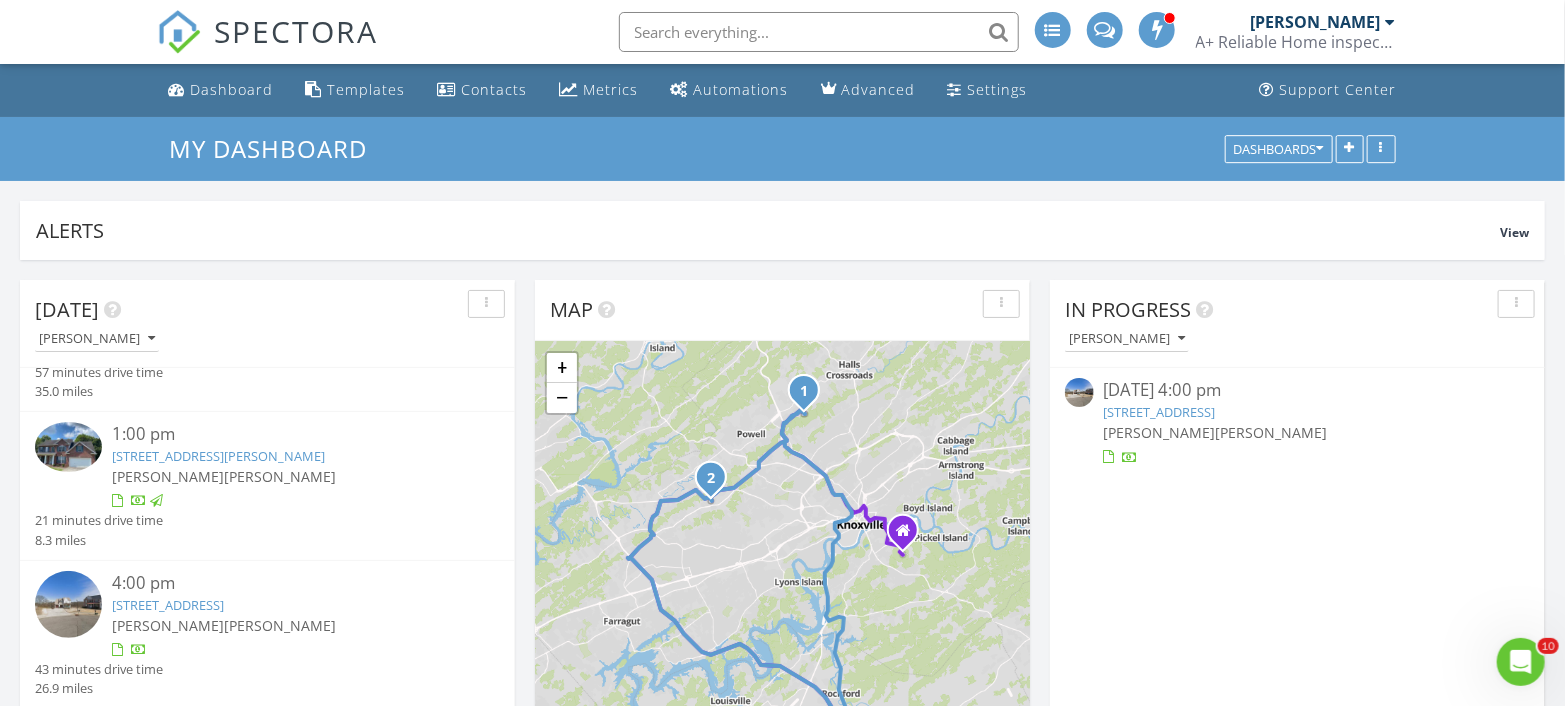 click on "2715 Brantley Park Blvd, Maryville, TN 37804" at bounding box center [168, 605] 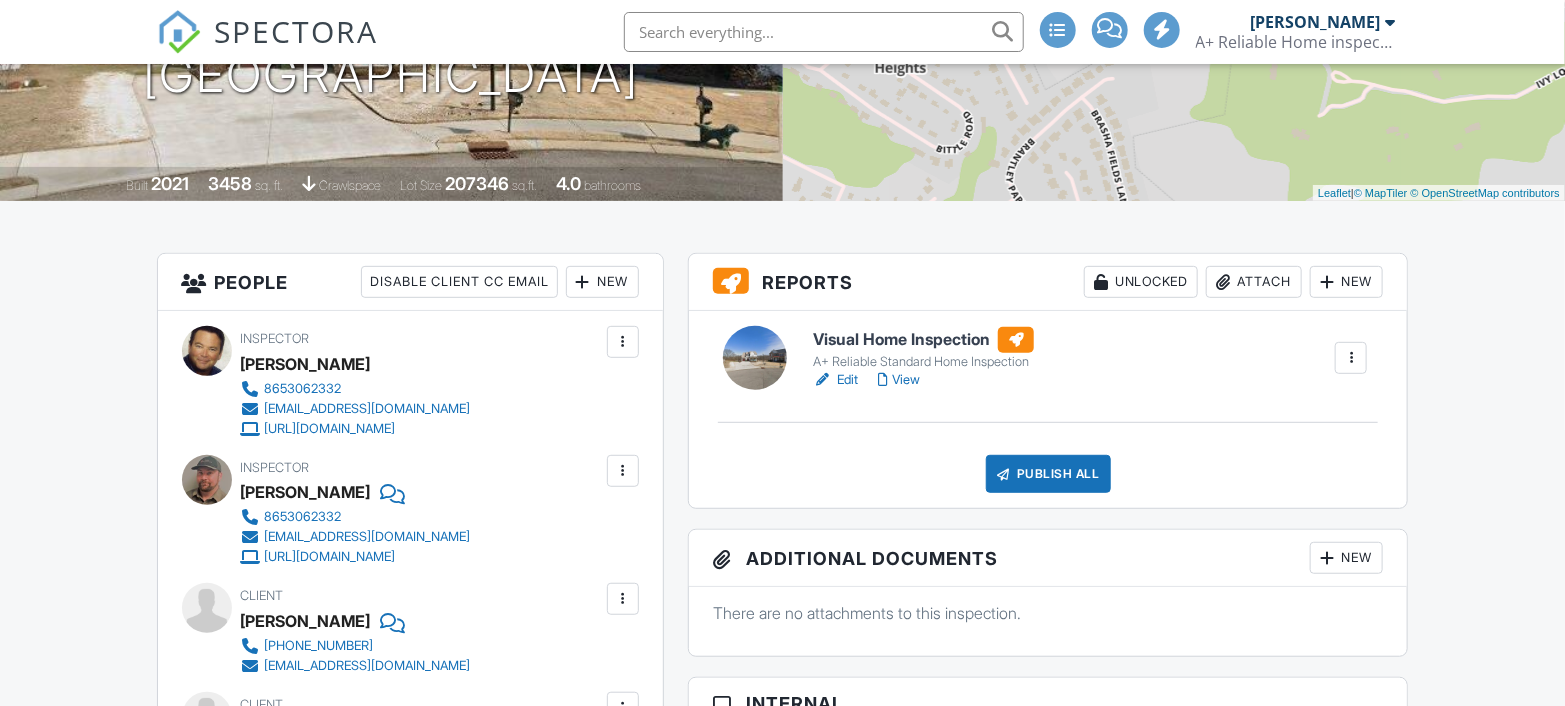scroll, scrollTop: 333, scrollLeft: 0, axis: vertical 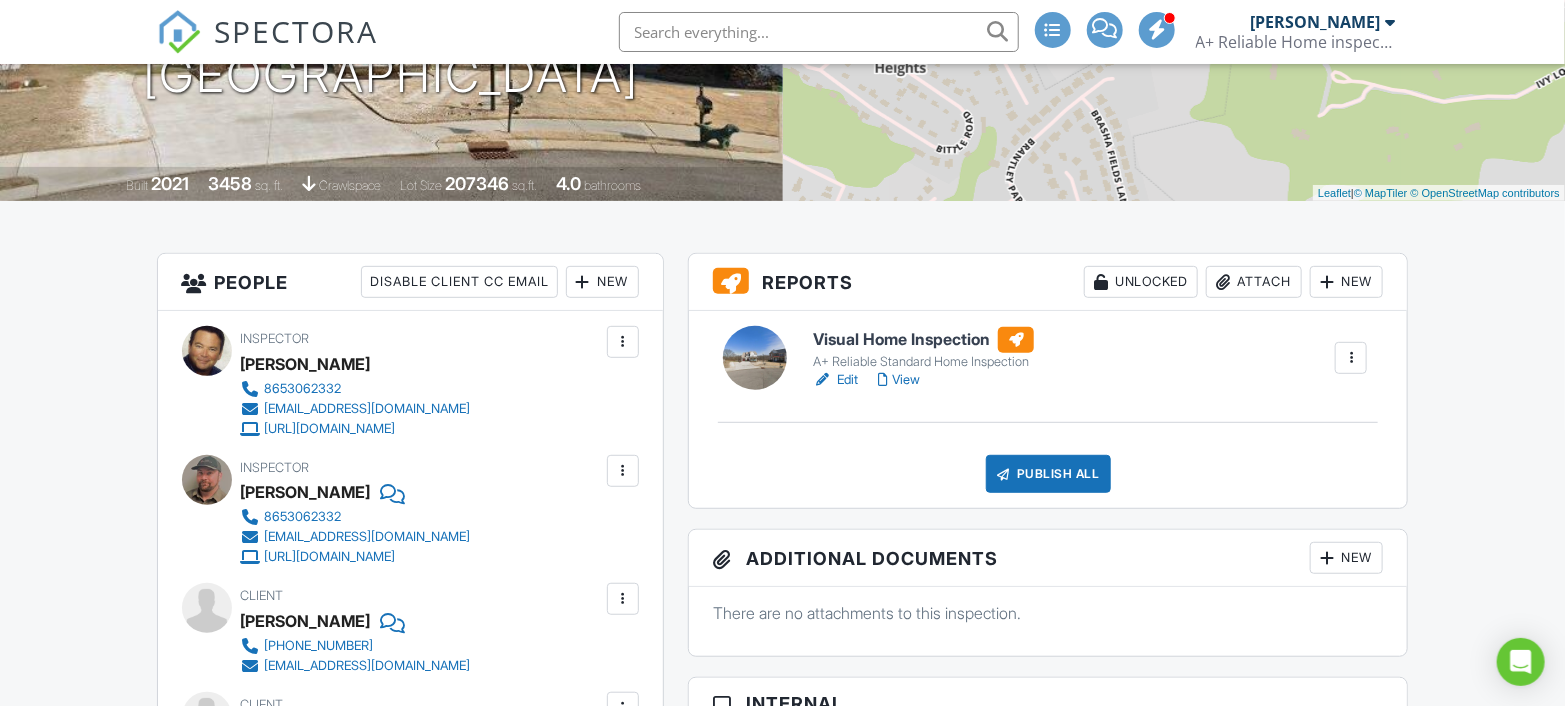 click on "Publish All" at bounding box center (1048, 474) 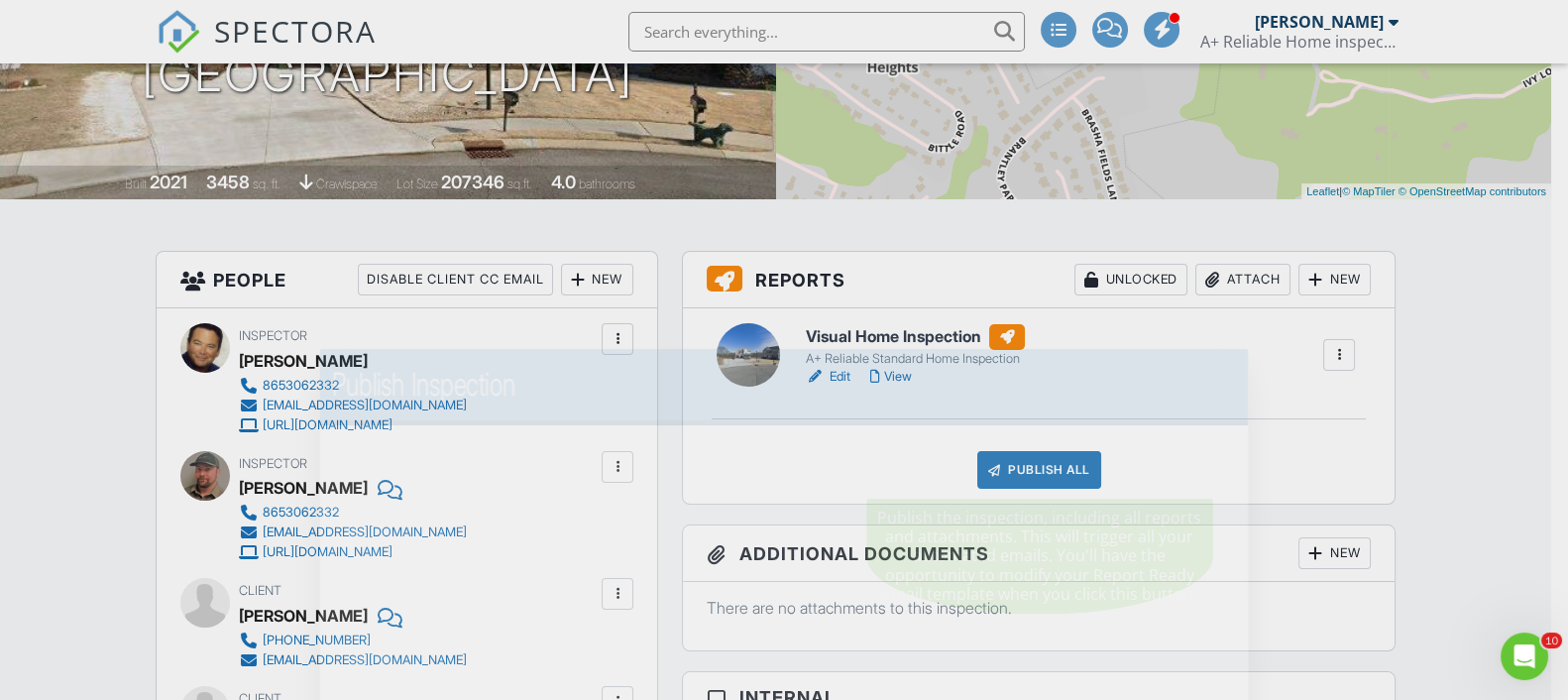 scroll, scrollTop: 0, scrollLeft: 0, axis: both 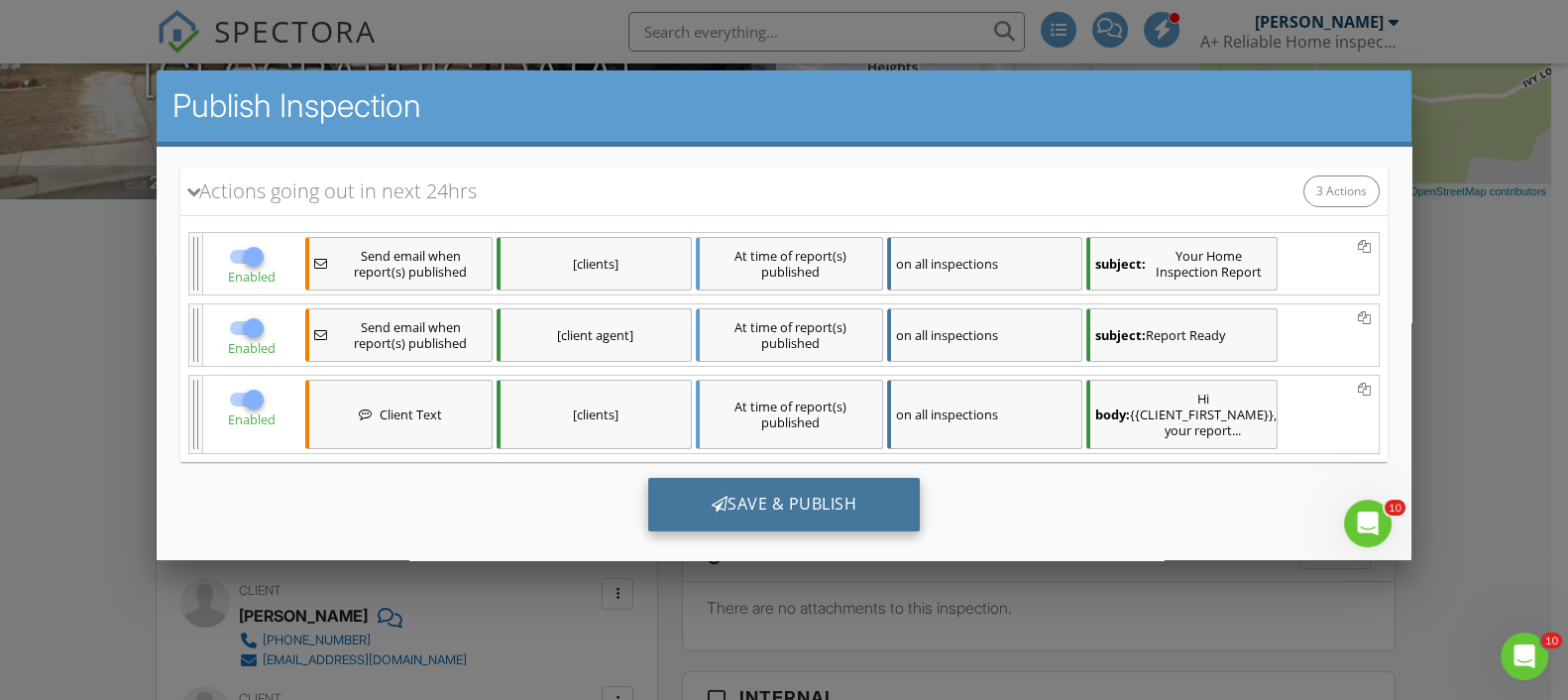 click on "Save & Publish" at bounding box center (784, 504) 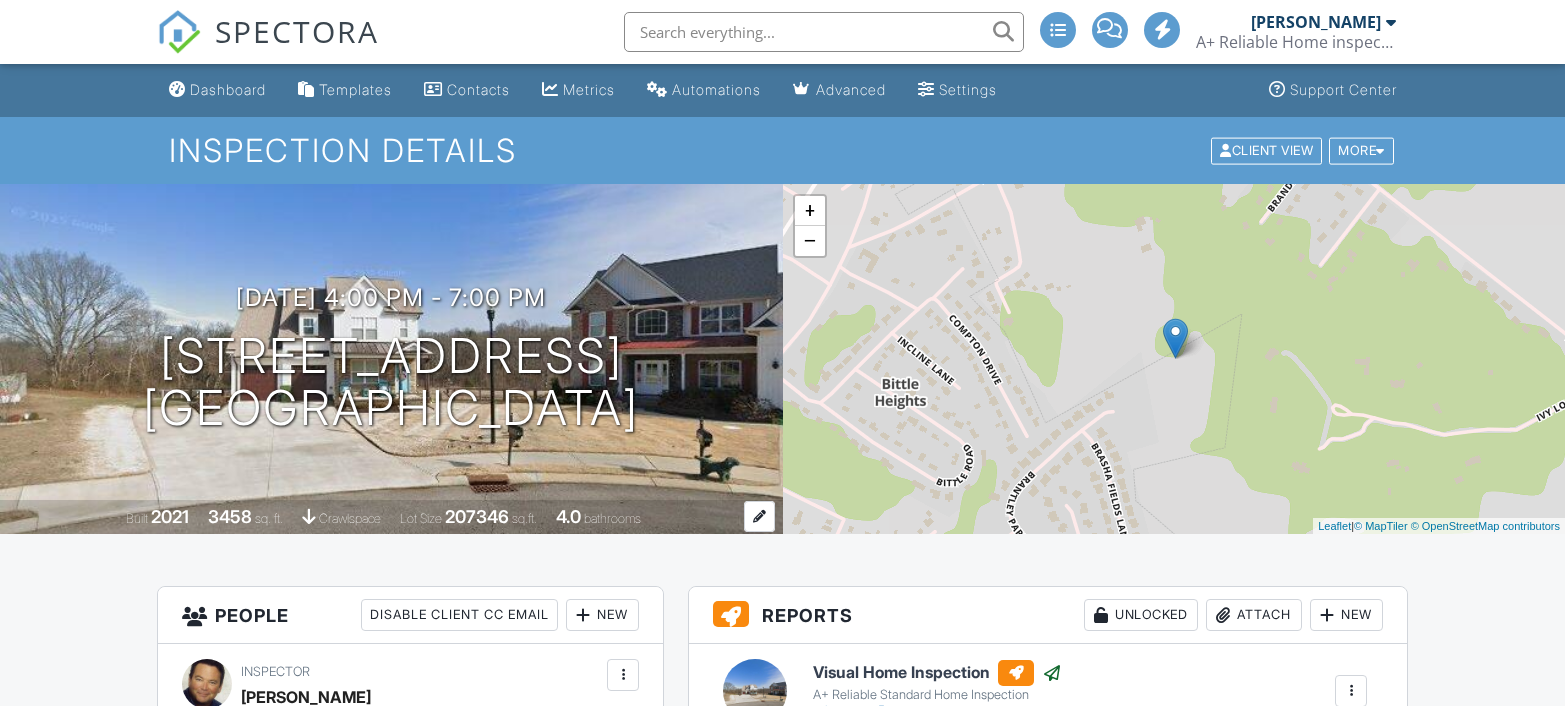 scroll, scrollTop: 0, scrollLeft: 0, axis: both 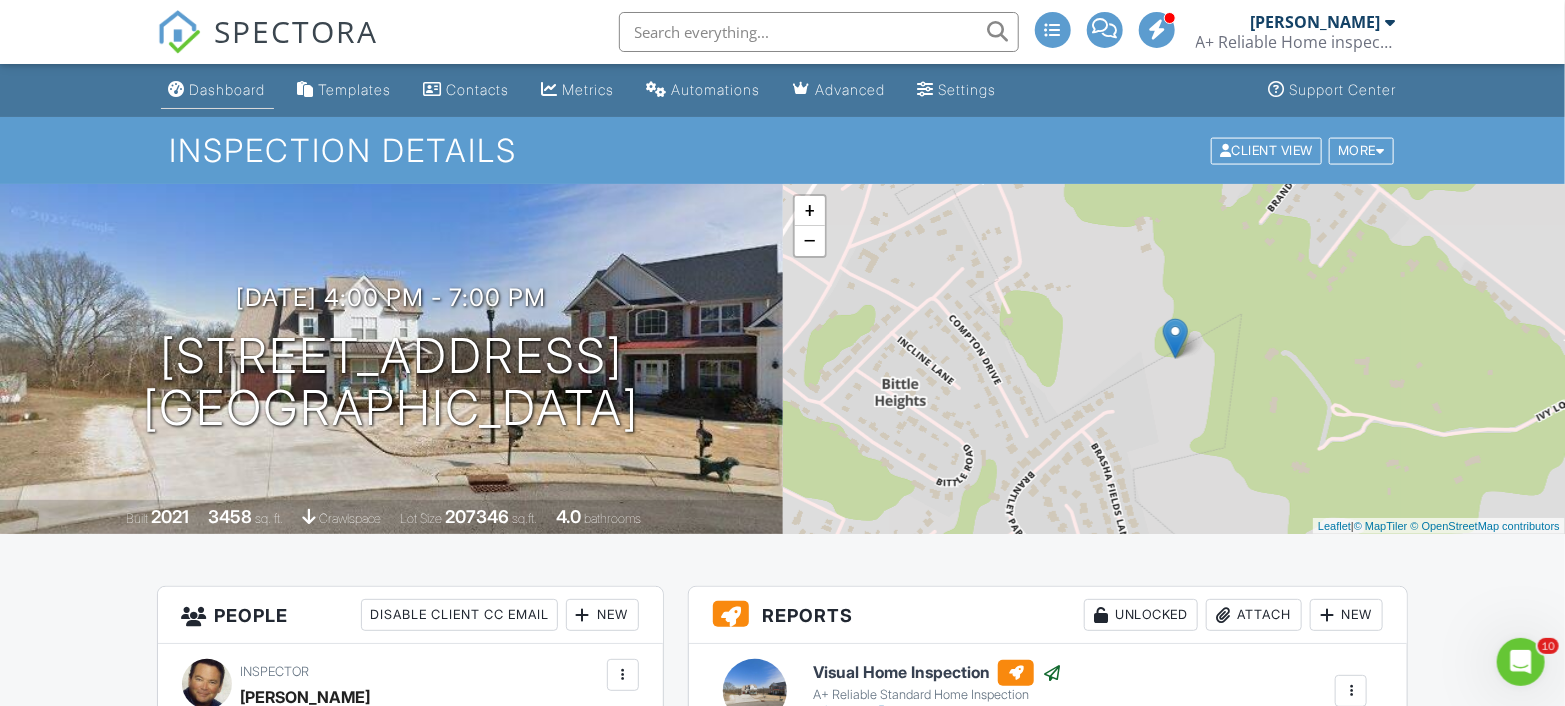 click on "Dashboard" at bounding box center [228, 89] 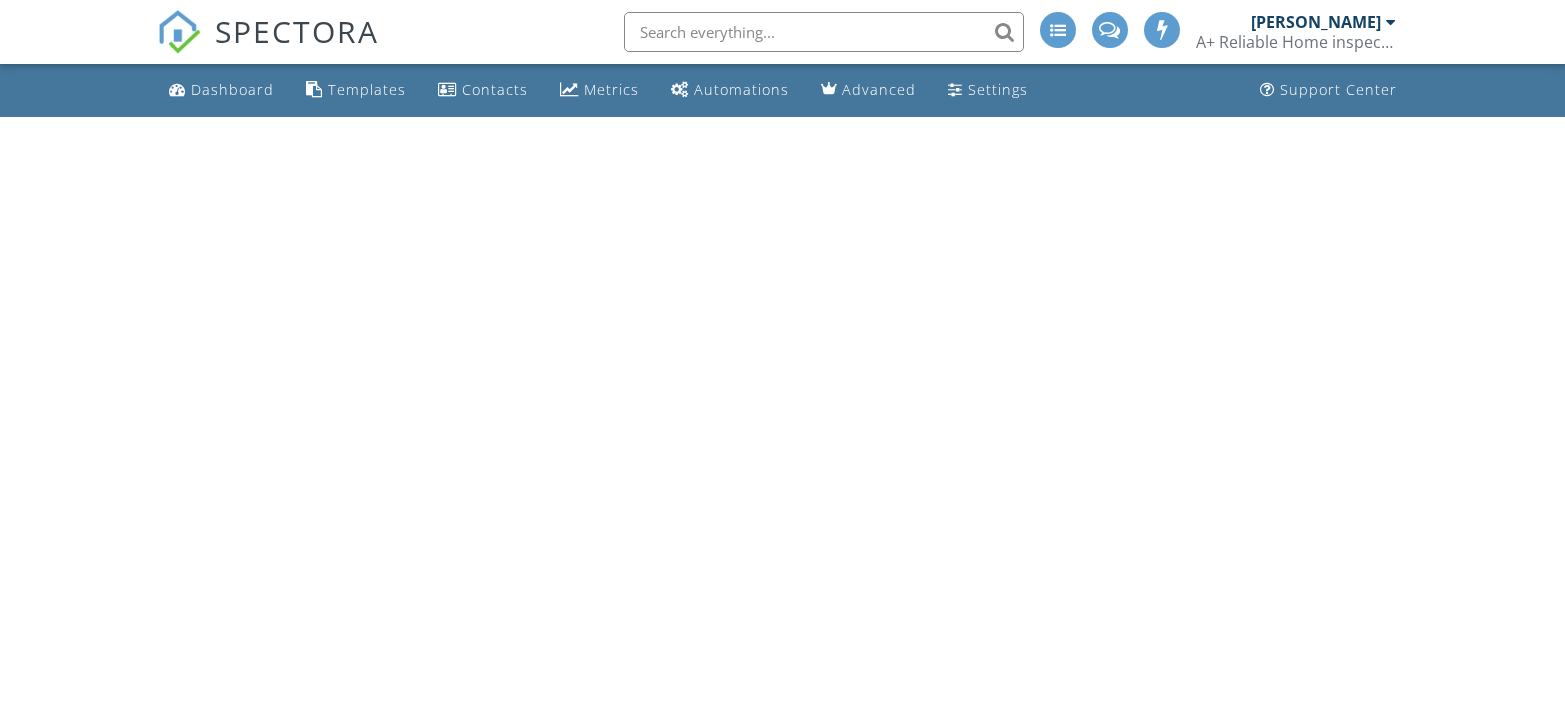 scroll, scrollTop: 0, scrollLeft: 0, axis: both 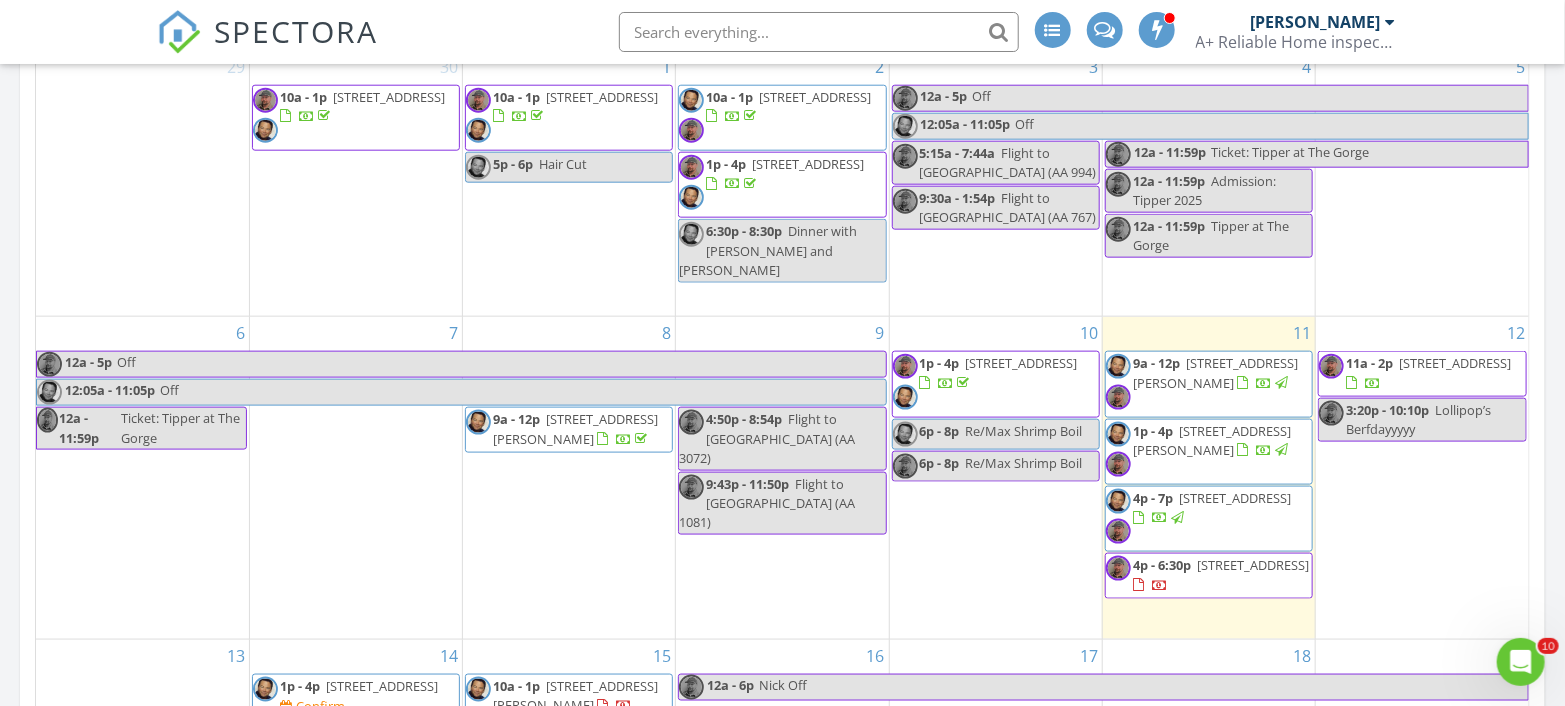 click on "2715 Brantley Park Blvd, Maryville 37804" at bounding box center [1253, 565] 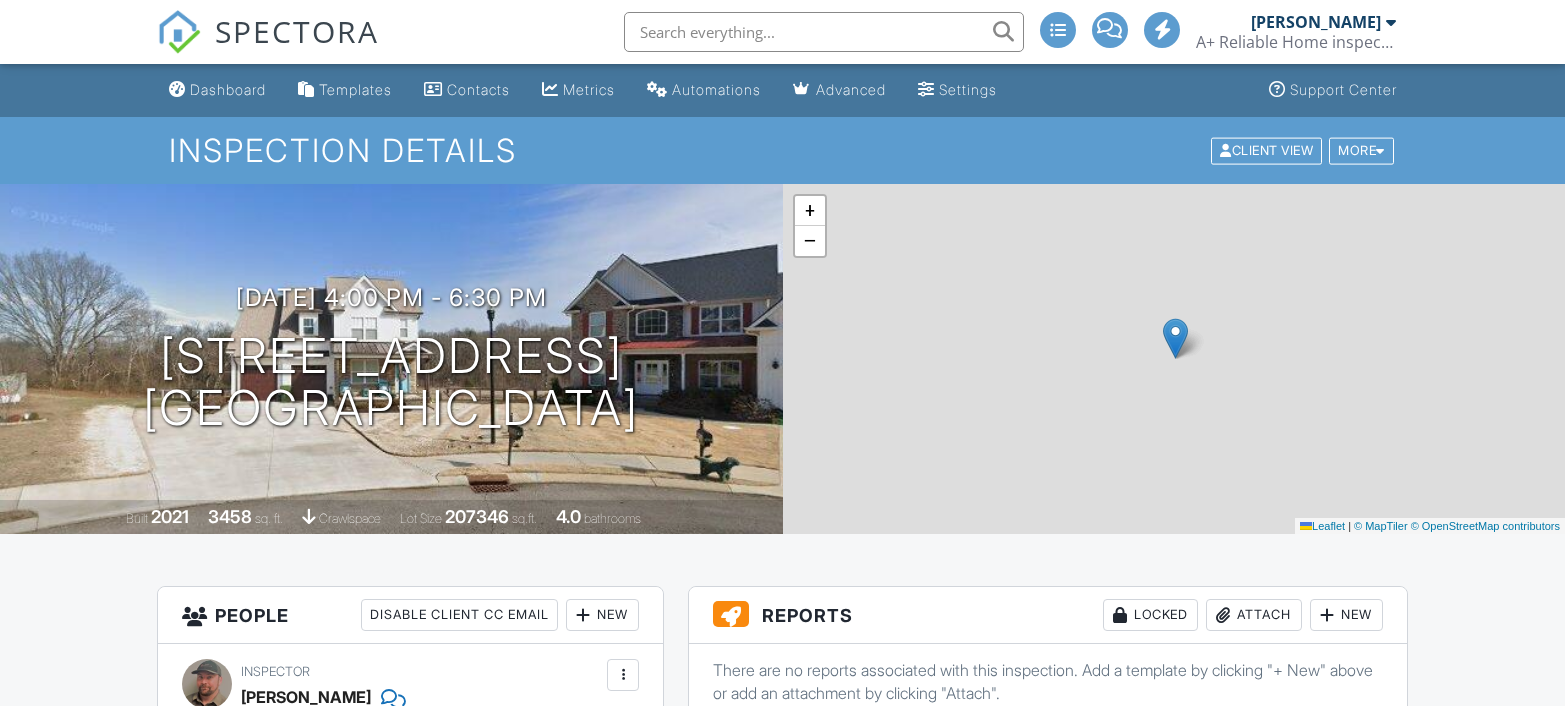 scroll, scrollTop: 0, scrollLeft: 0, axis: both 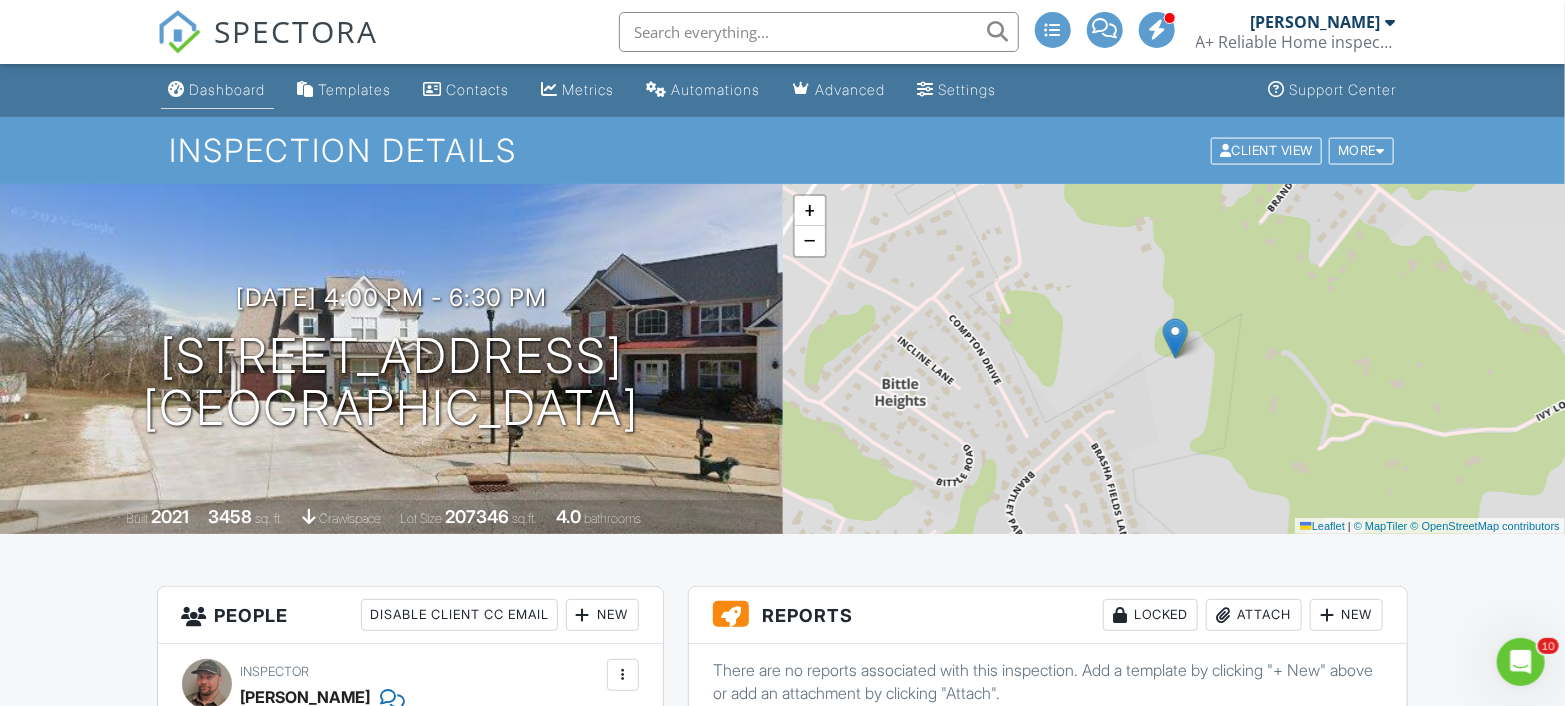 click on "Dashboard" at bounding box center (228, 89) 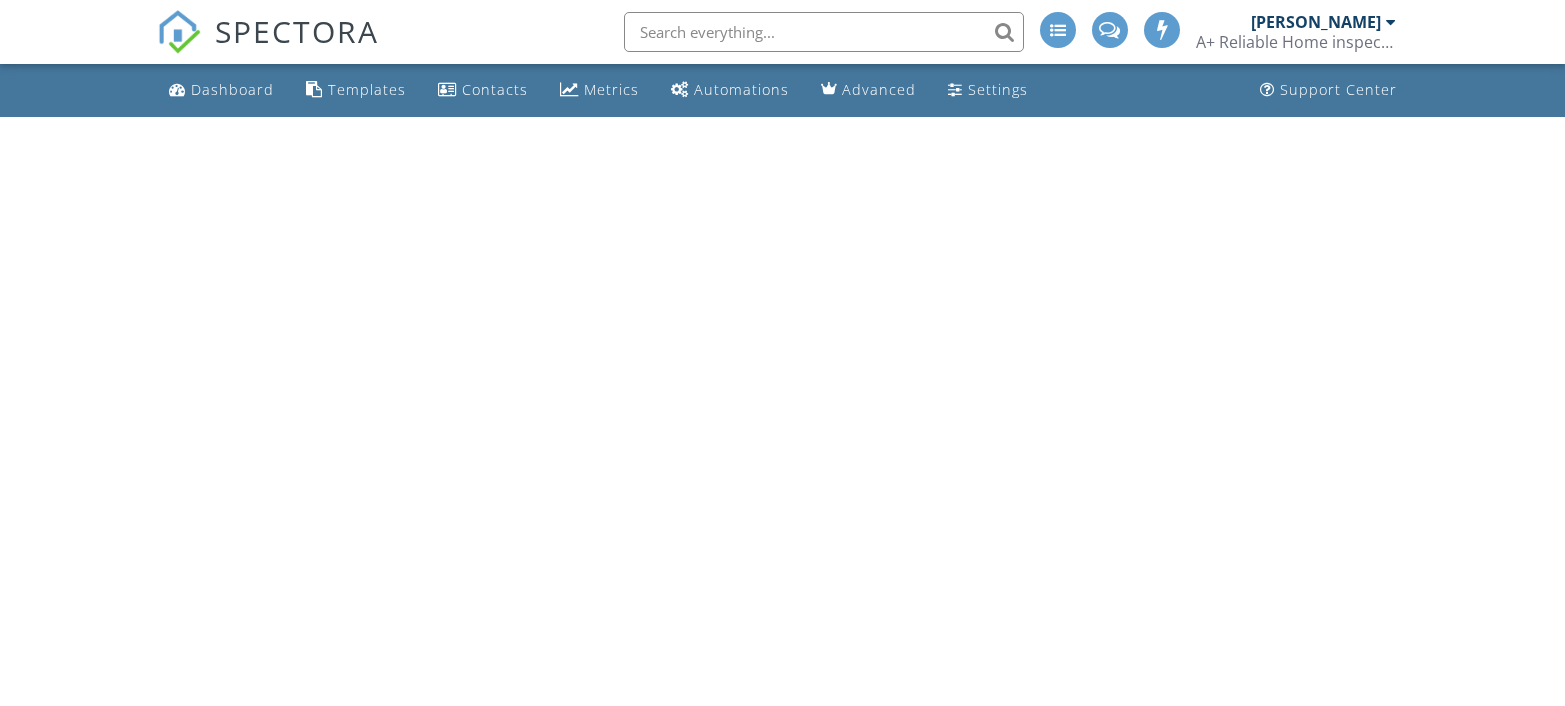 scroll, scrollTop: 0, scrollLeft: 0, axis: both 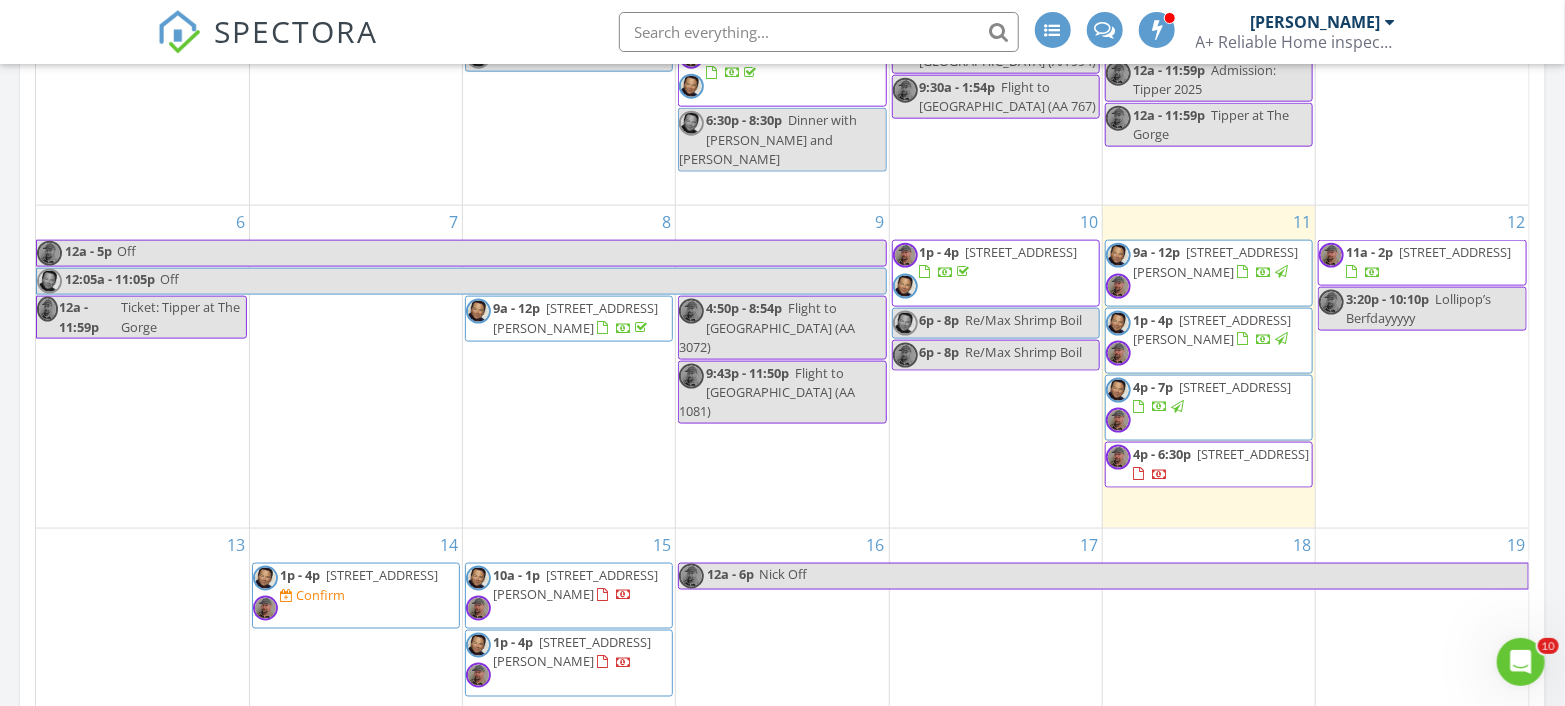 click on "[STREET_ADDRESS][PERSON_NAME]" at bounding box center [1212, 329] 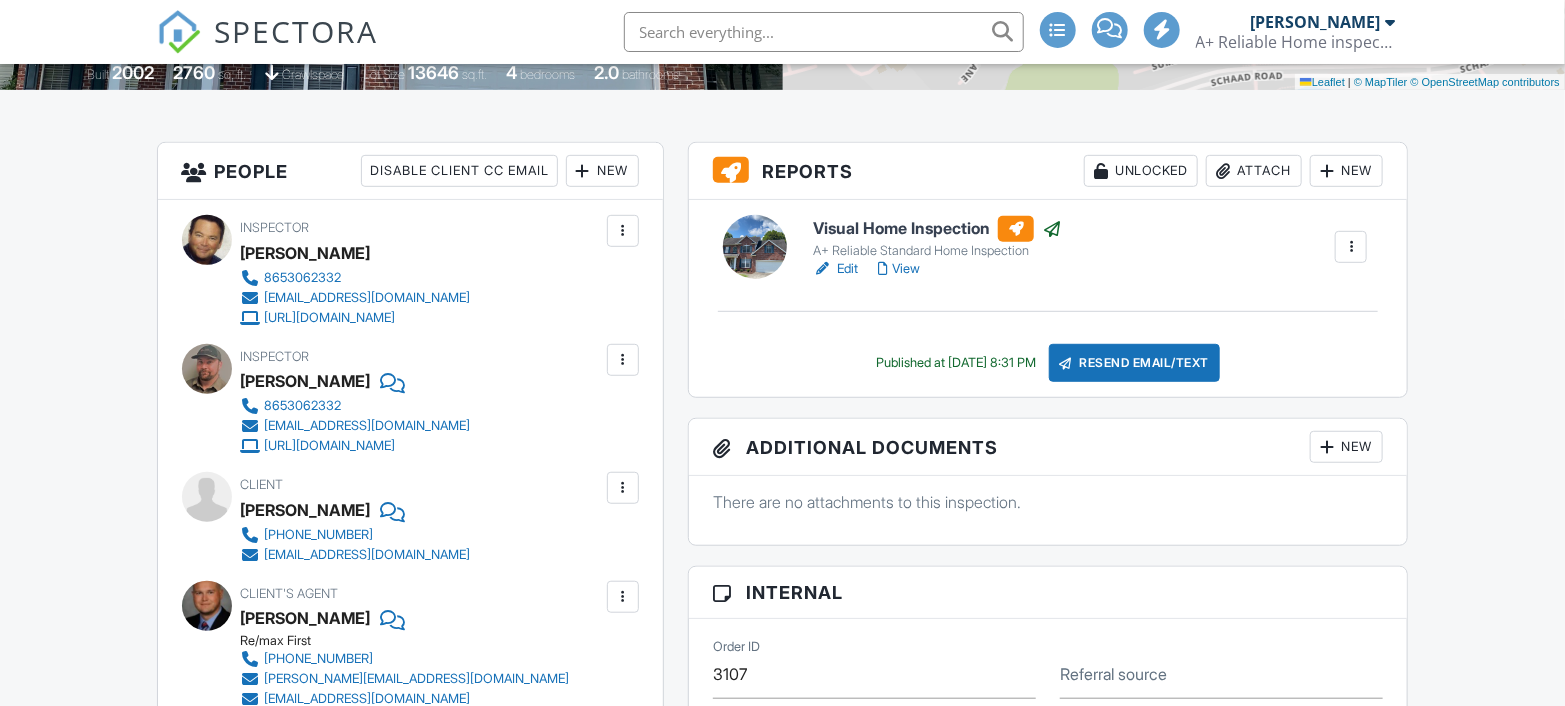 scroll, scrollTop: 444, scrollLeft: 0, axis: vertical 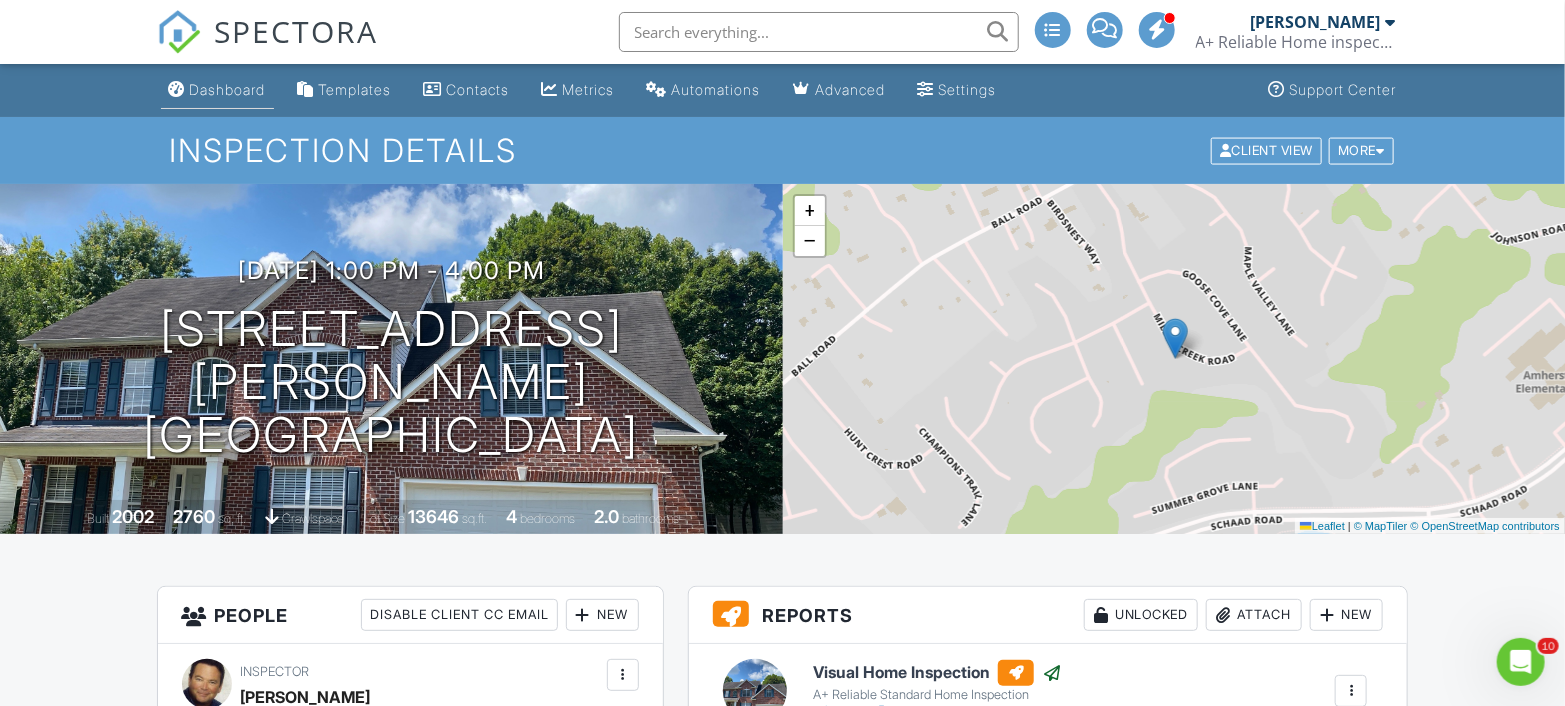 click on "Dashboard" at bounding box center [228, 89] 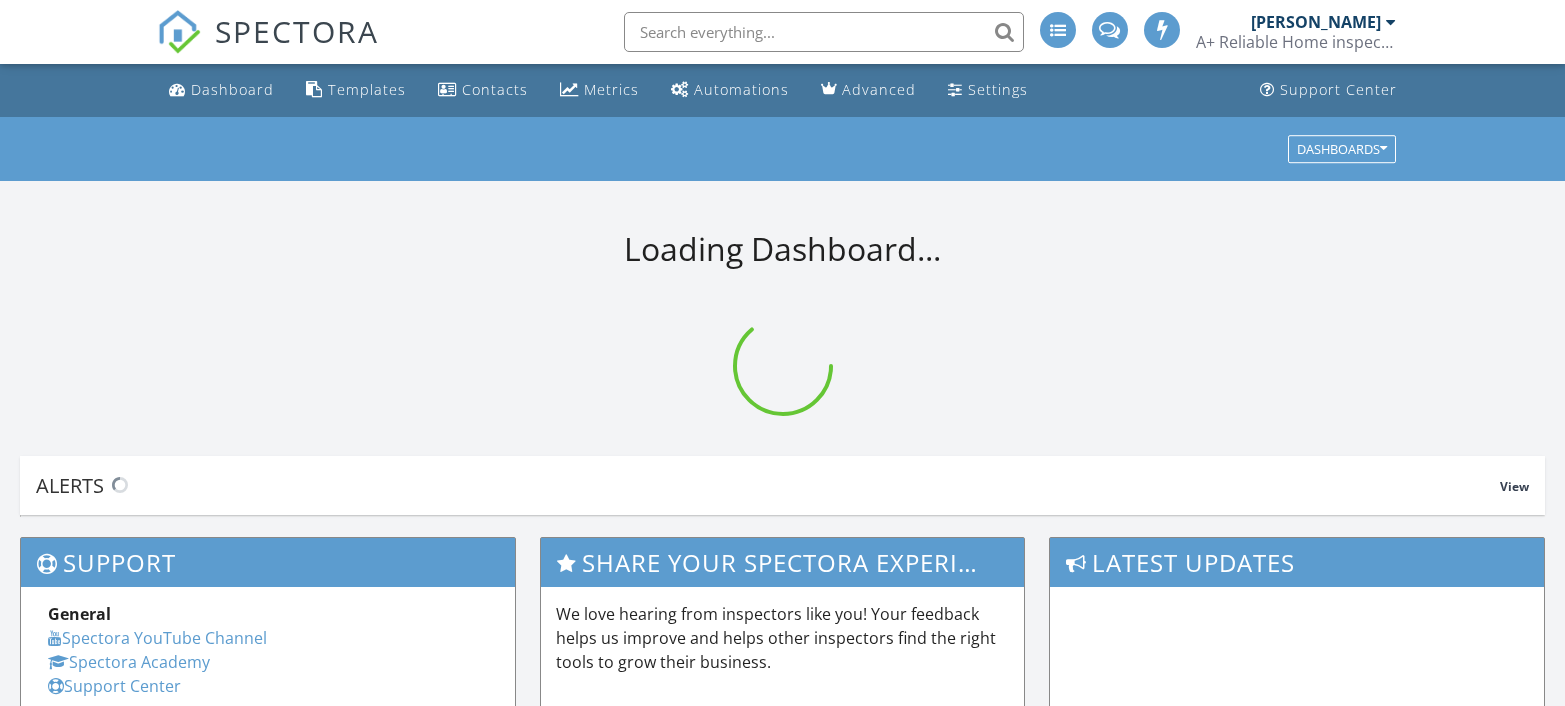 scroll, scrollTop: 0, scrollLeft: 0, axis: both 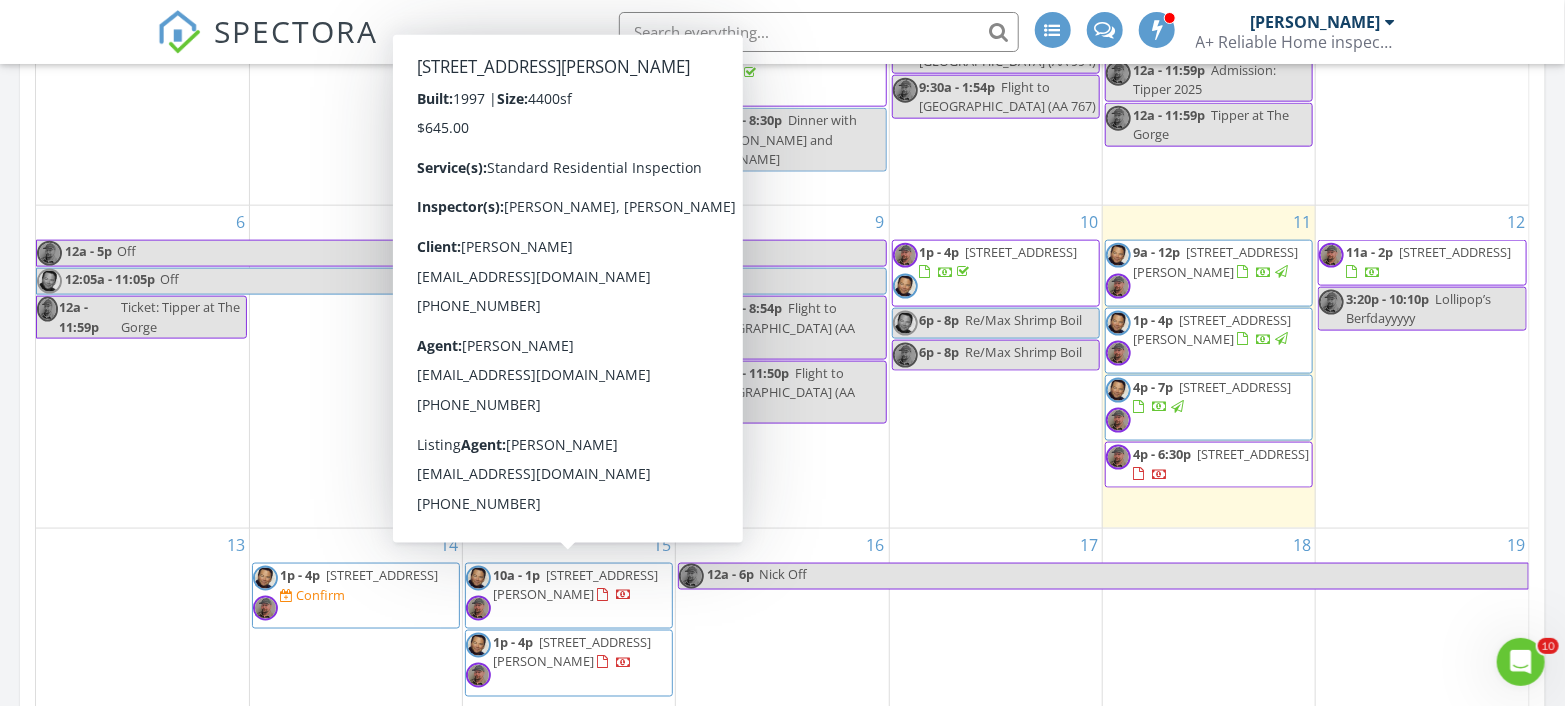 click on "108 Kawonu Cir, Loudon 37774" at bounding box center [575, 584] 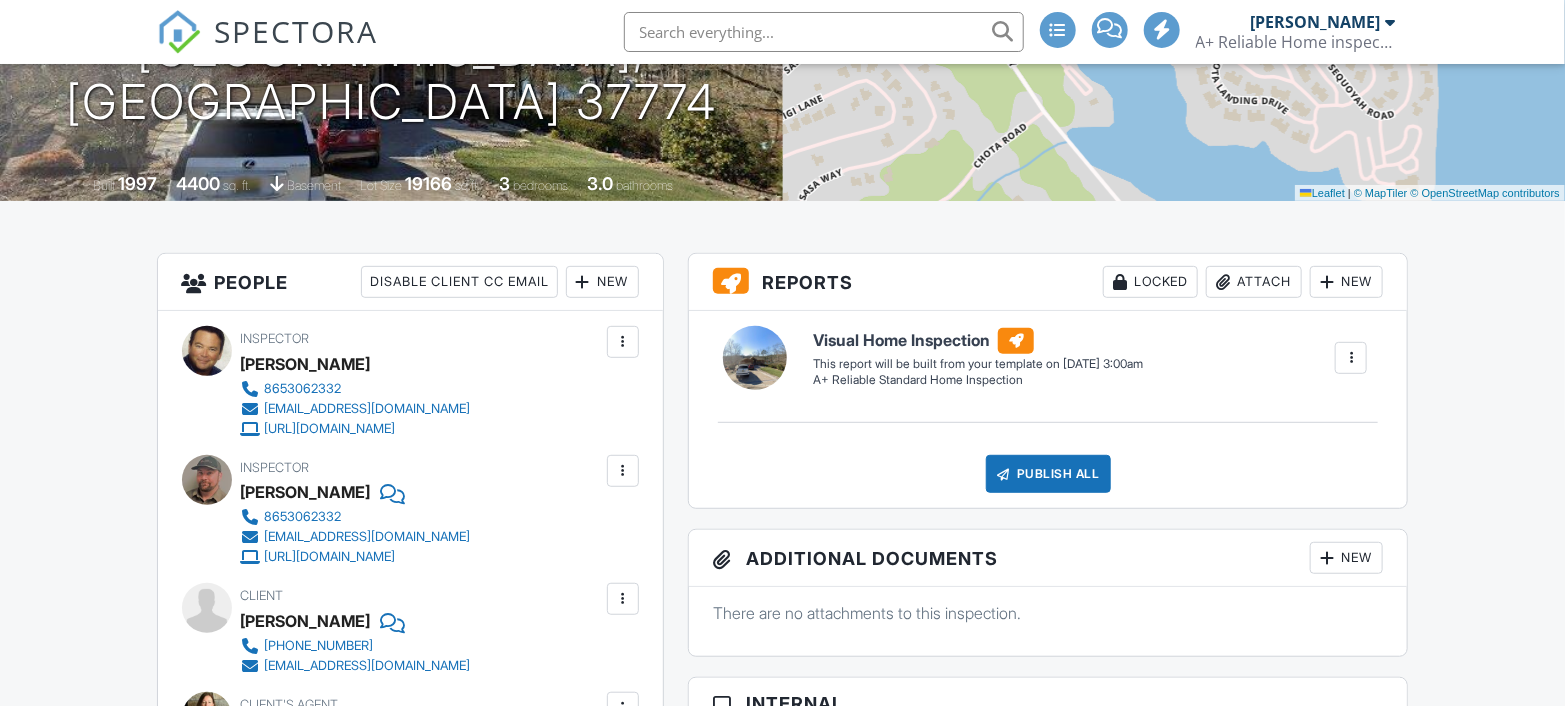 scroll, scrollTop: 333, scrollLeft: 0, axis: vertical 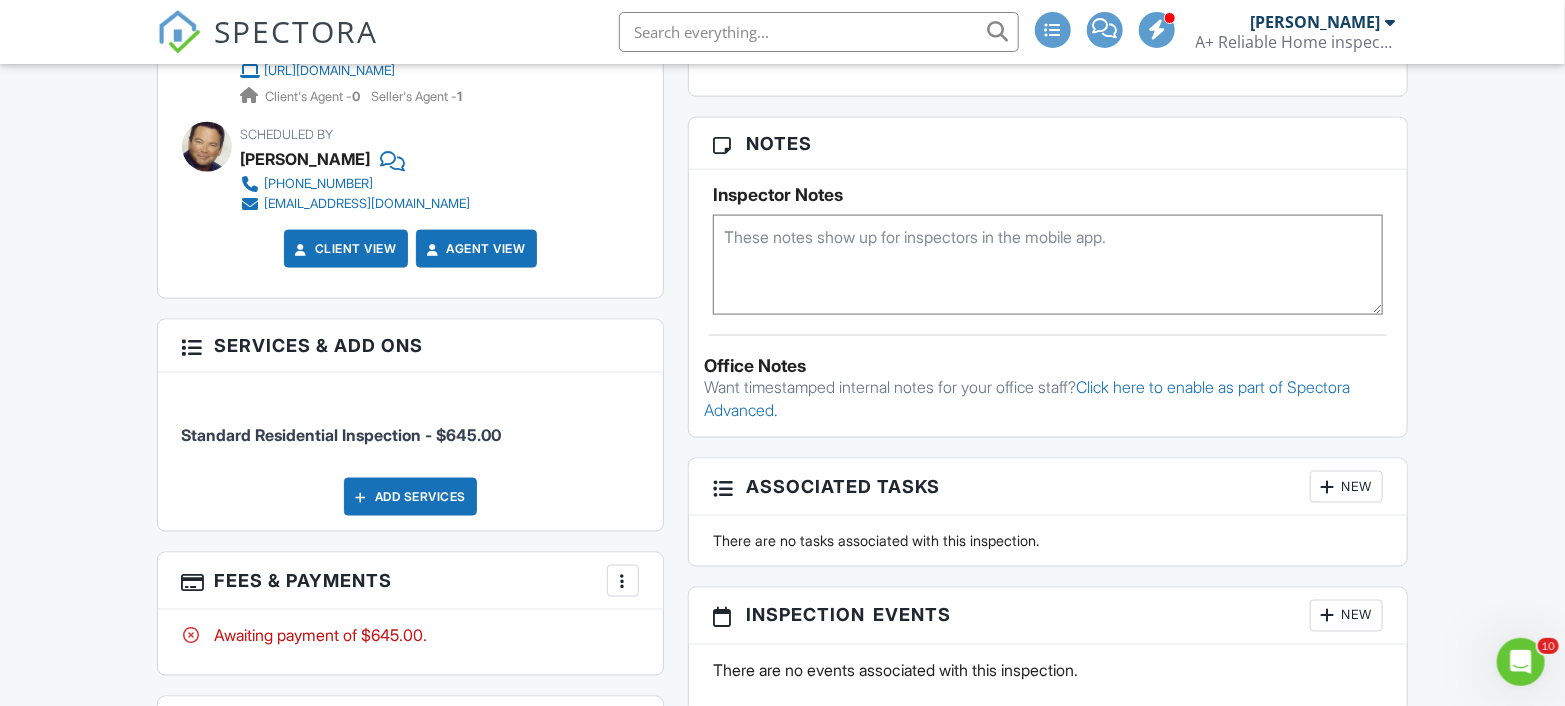 click on "Add Services" at bounding box center (410, 497) 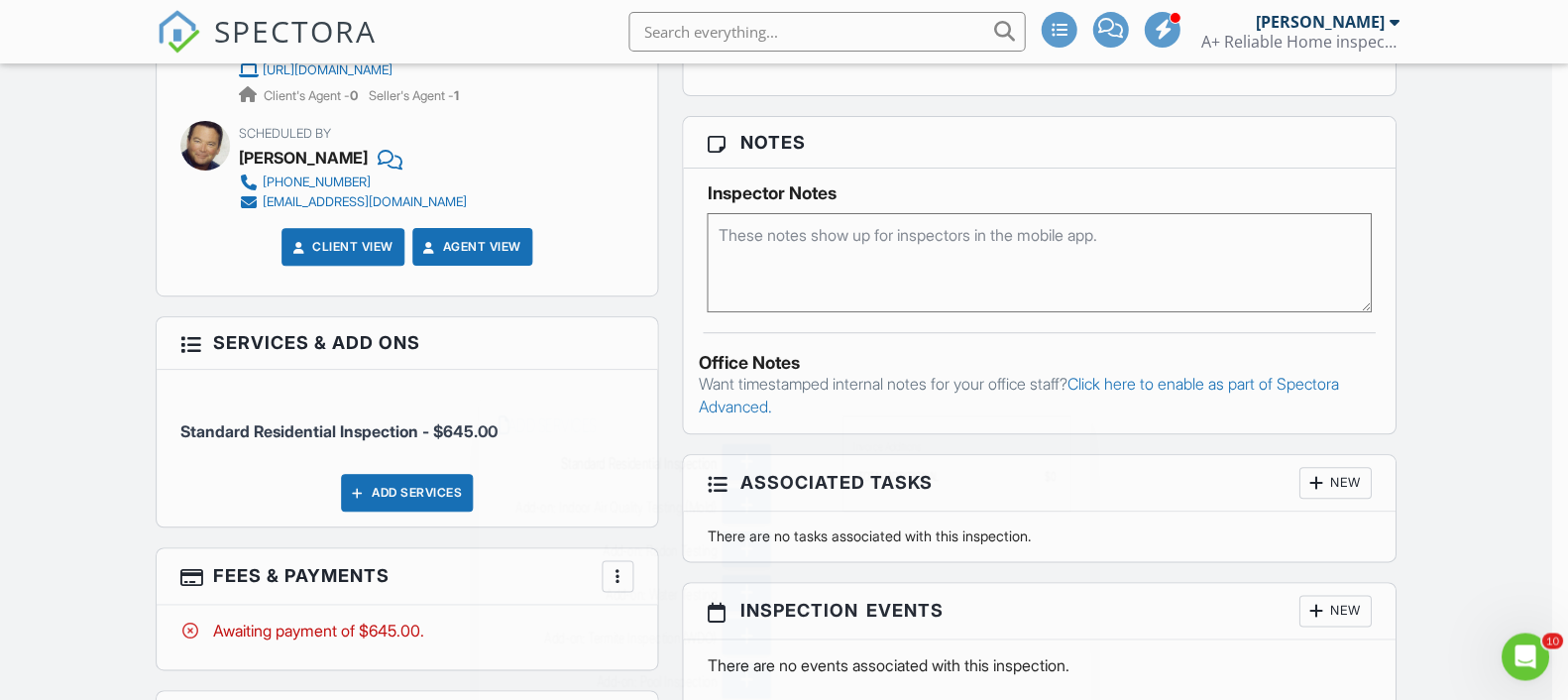 click at bounding box center [784, 338] 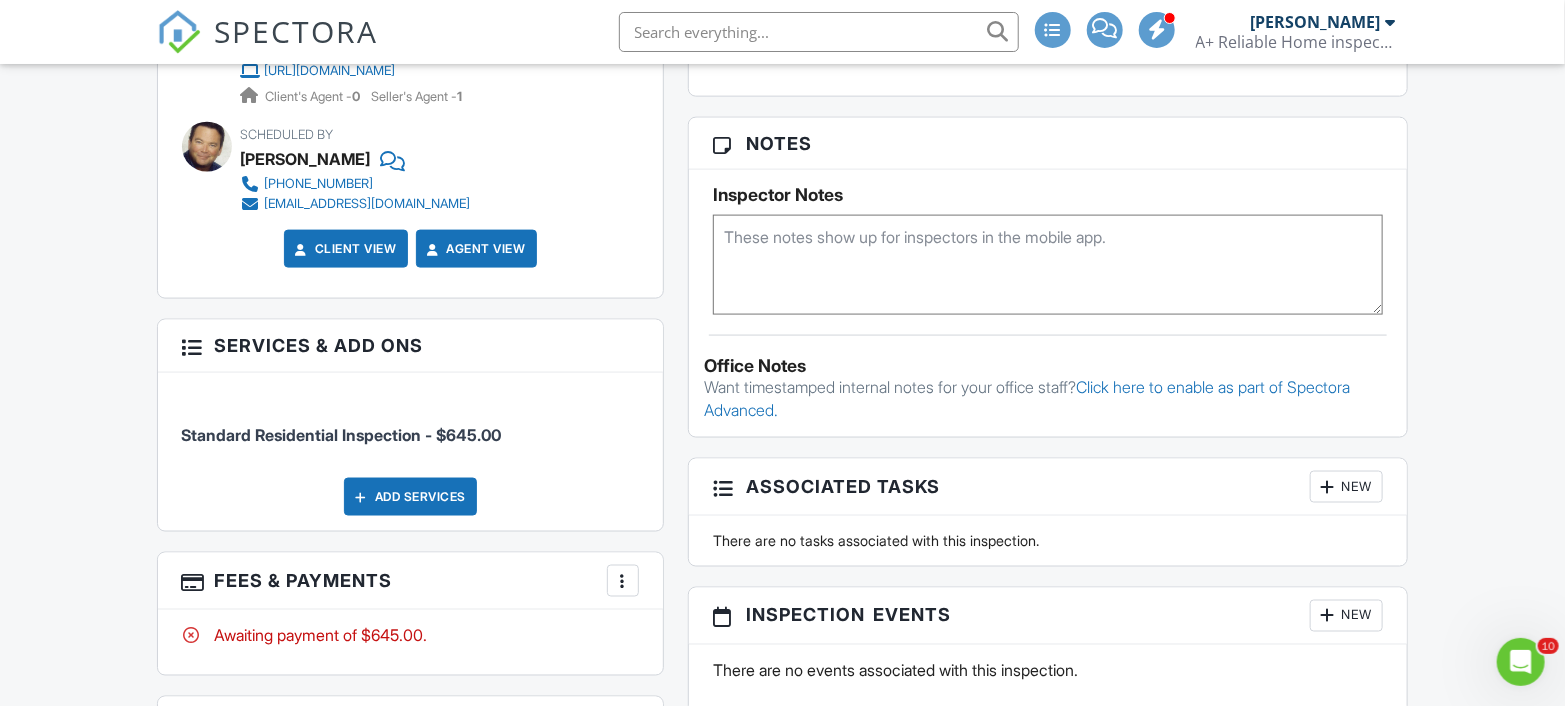 click on "Add Services" at bounding box center (410, 497) 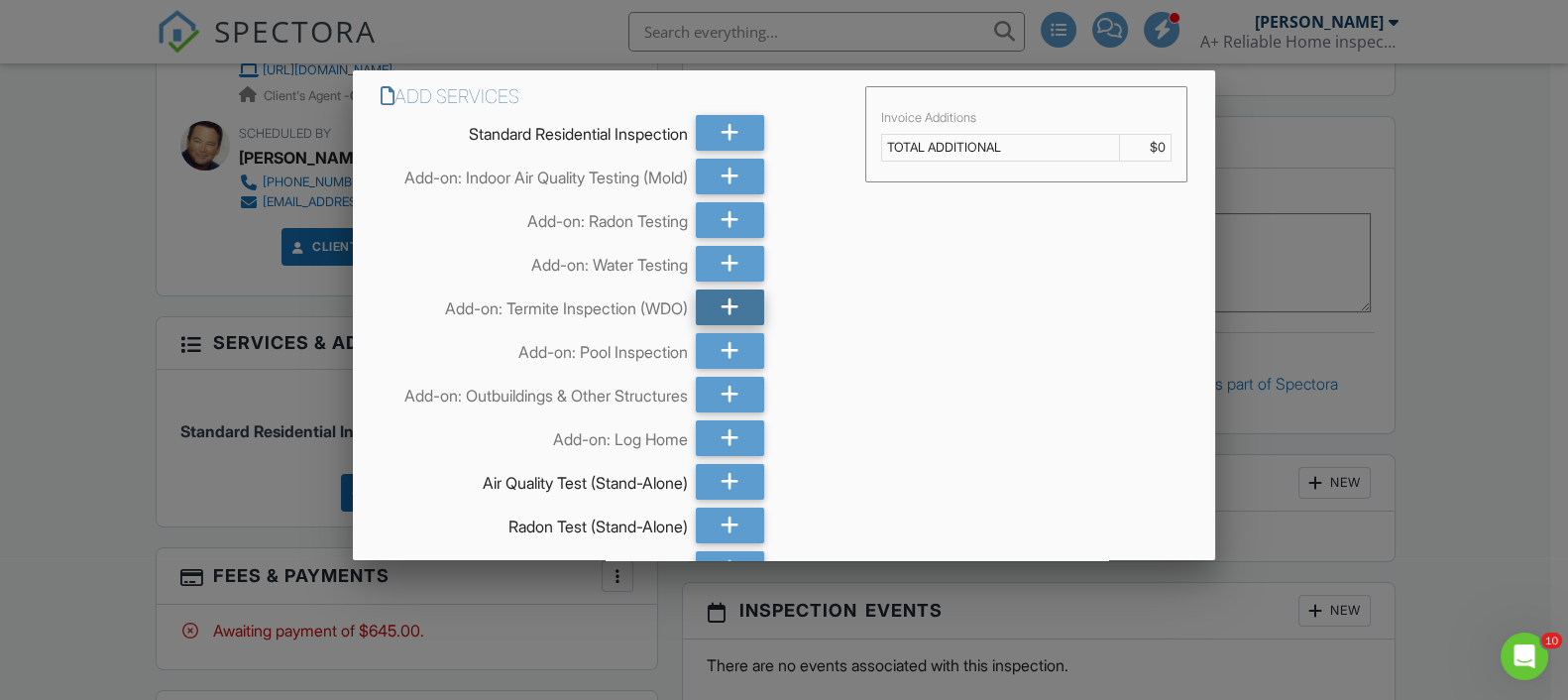 click at bounding box center [729, 307] 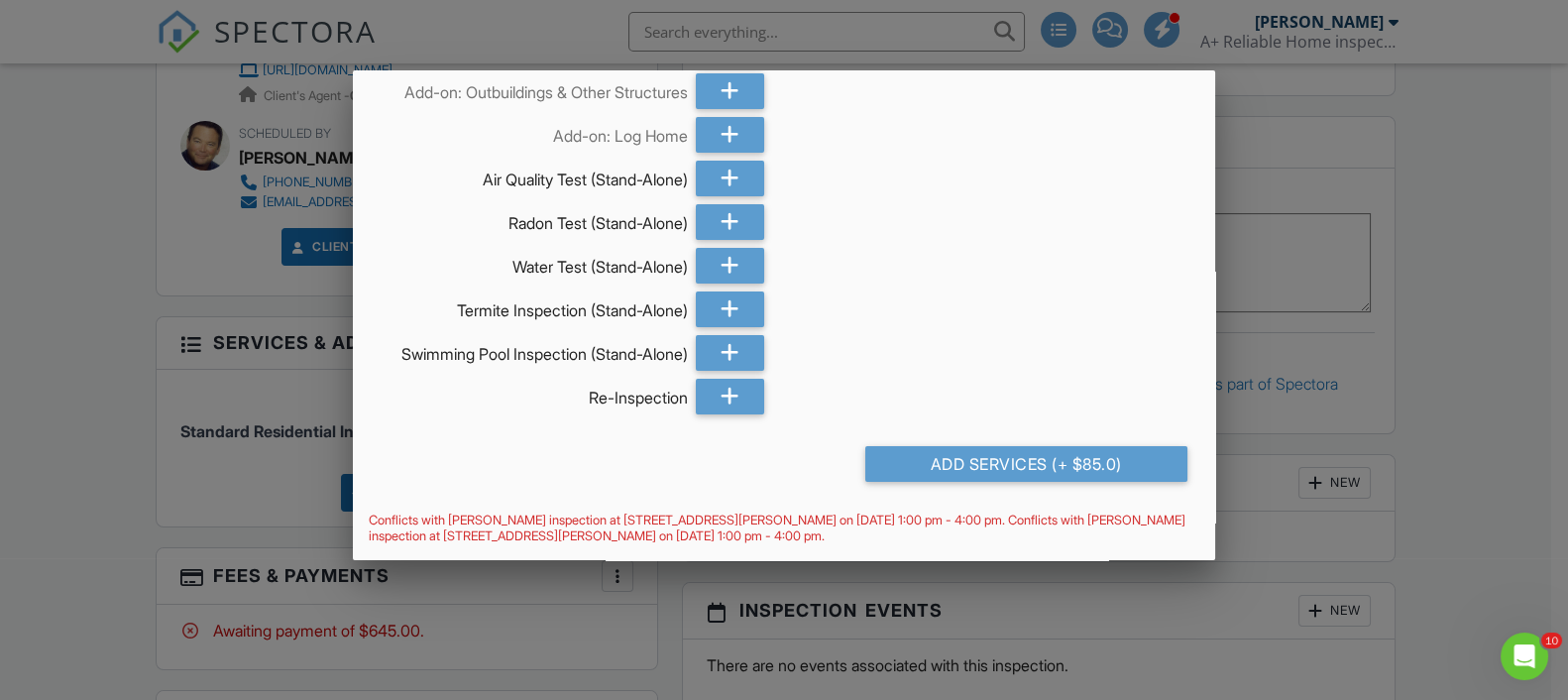 scroll, scrollTop: 336, scrollLeft: 0, axis: vertical 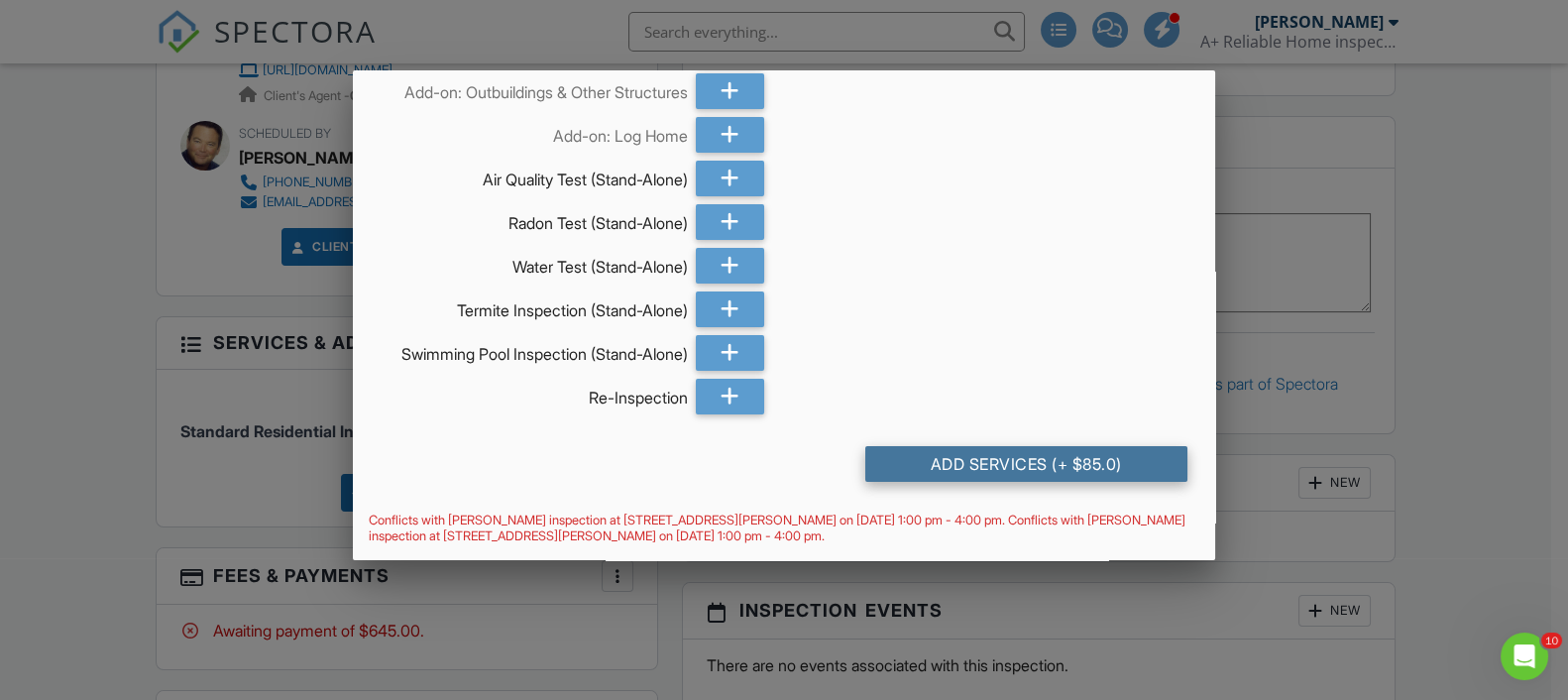 click on "Add Services
(+ $85.0)" at bounding box center [1026, 464] 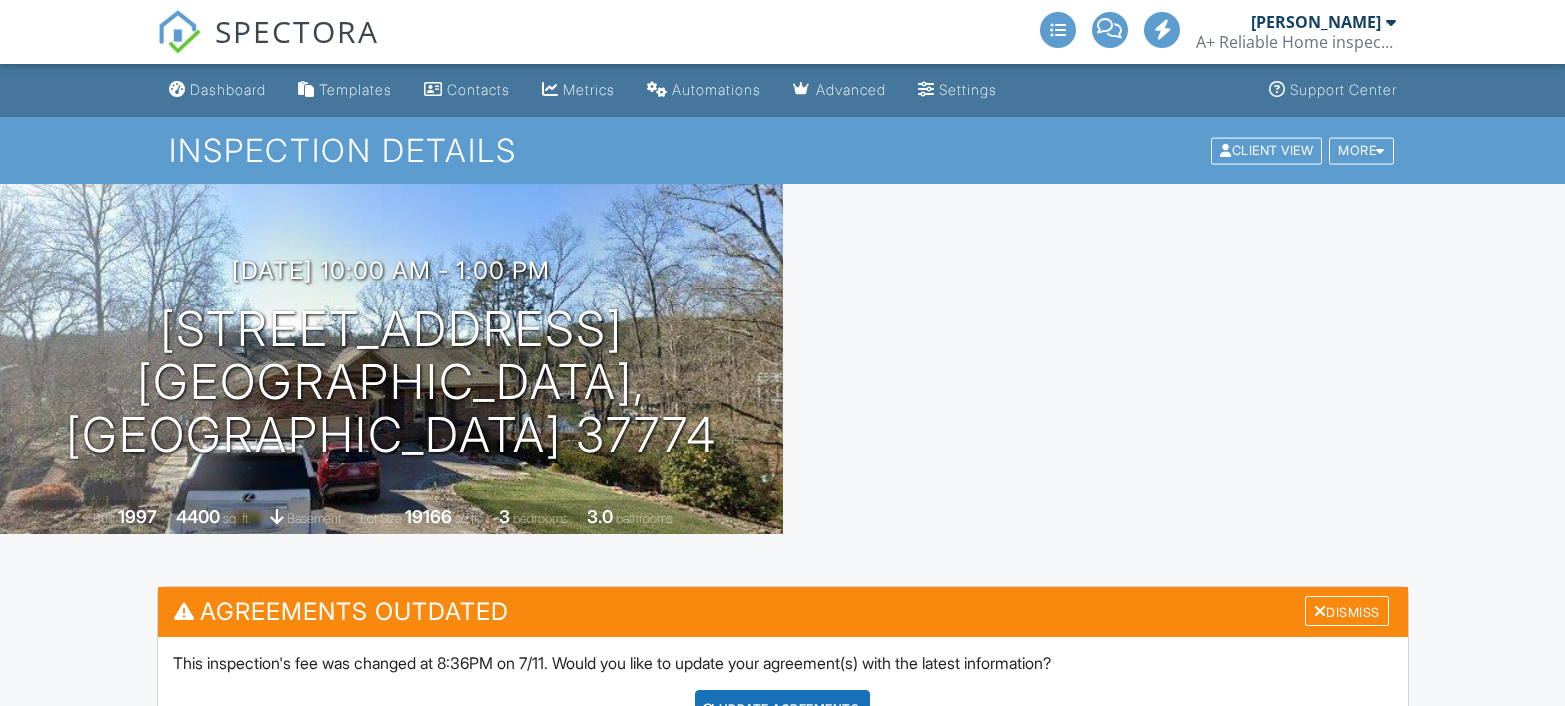 scroll, scrollTop: 0, scrollLeft: 0, axis: both 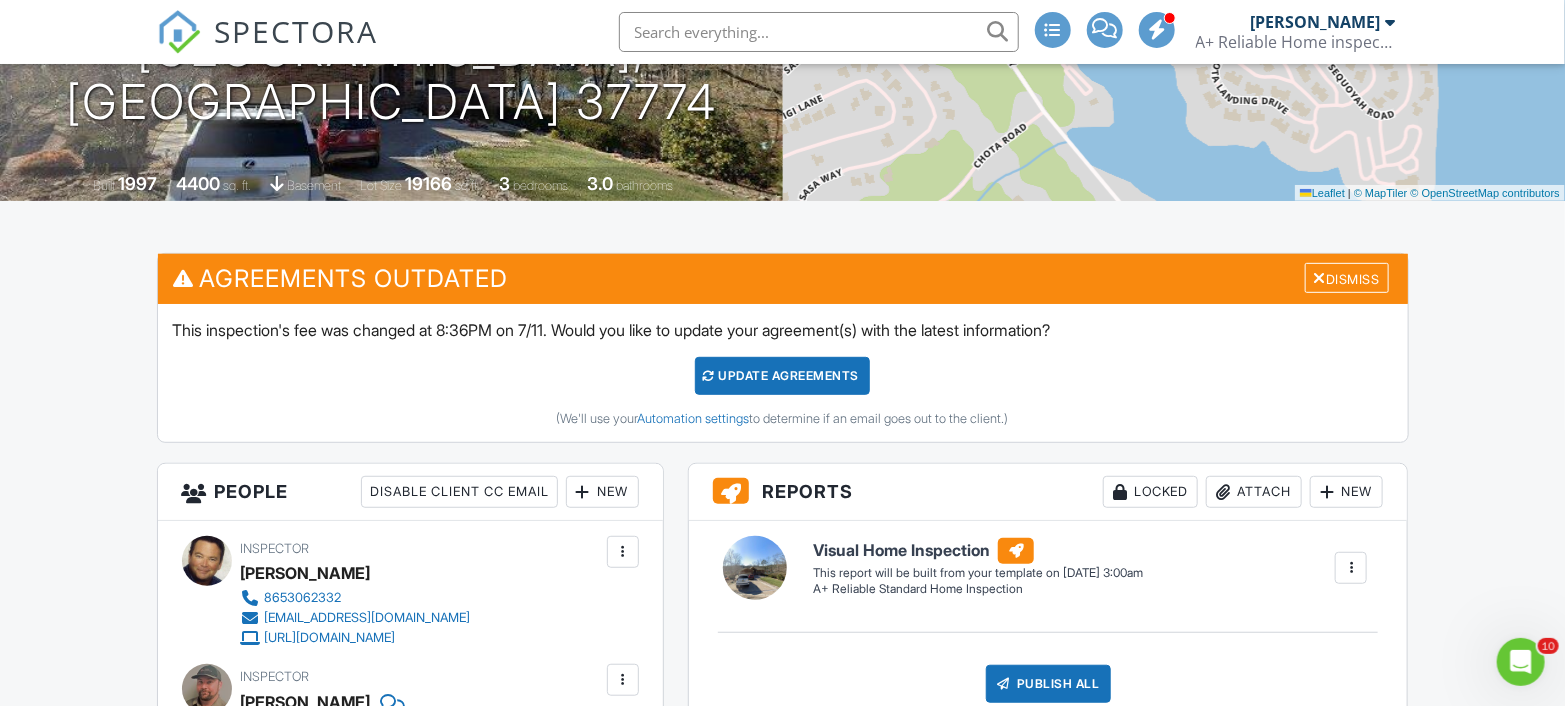 click on "Update Agreements" at bounding box center [782, 376] 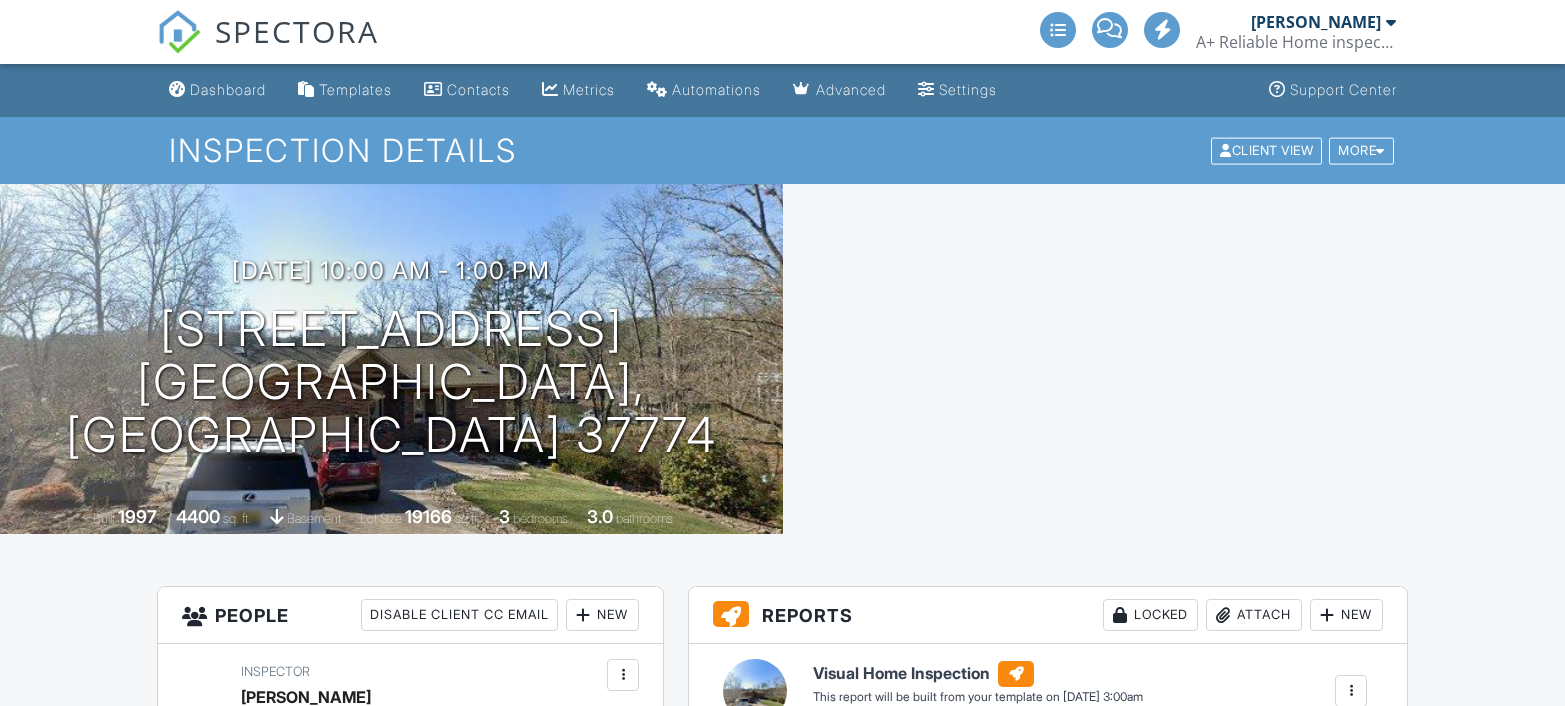 scroll, scrollTop: 0, scrollLeft: 0, axis: both 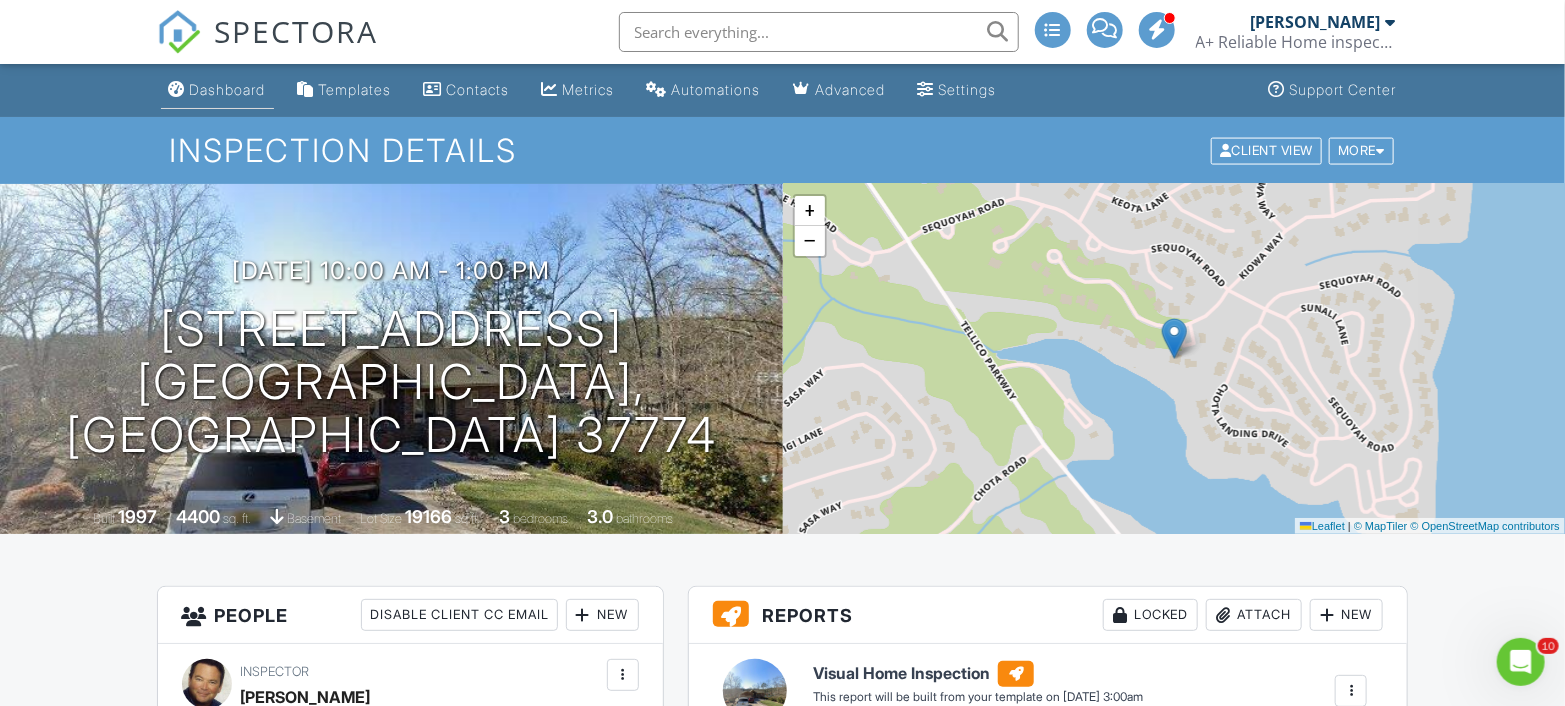 click on "Dashboard" at bounding box center [228, 89] 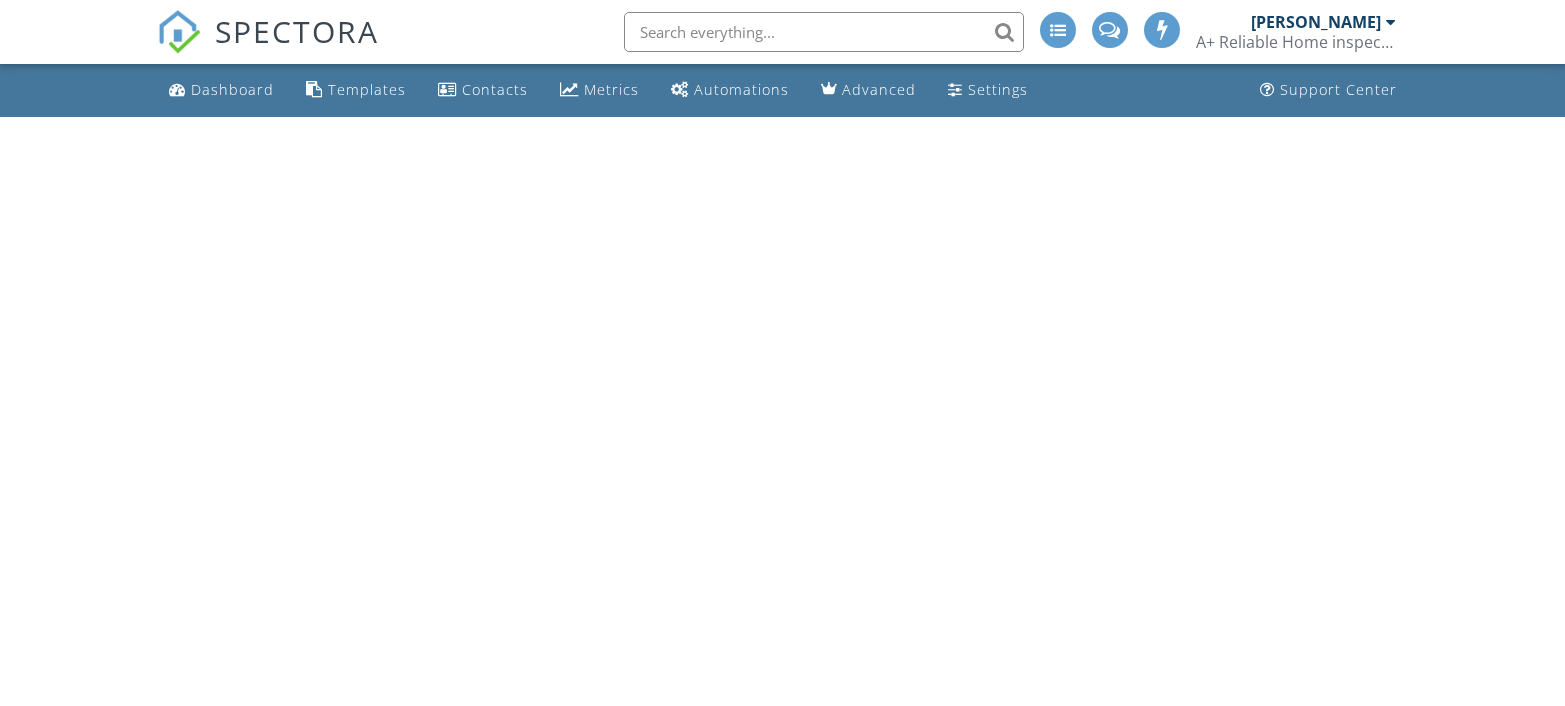 scroll, scrollTop: 0, scrollLeft: 0, axis: both 